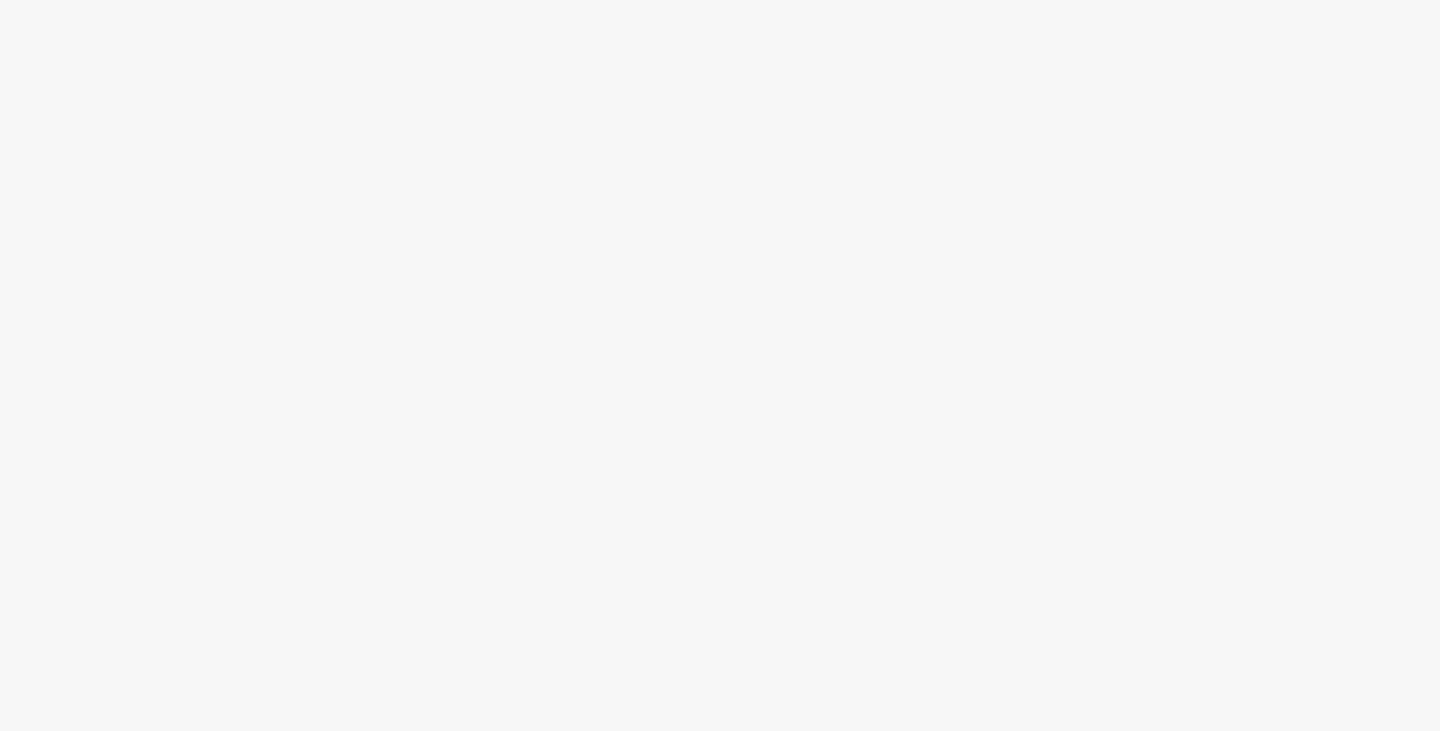 scroll, scrollTop: 0, scrollLeft: 0, axis: both 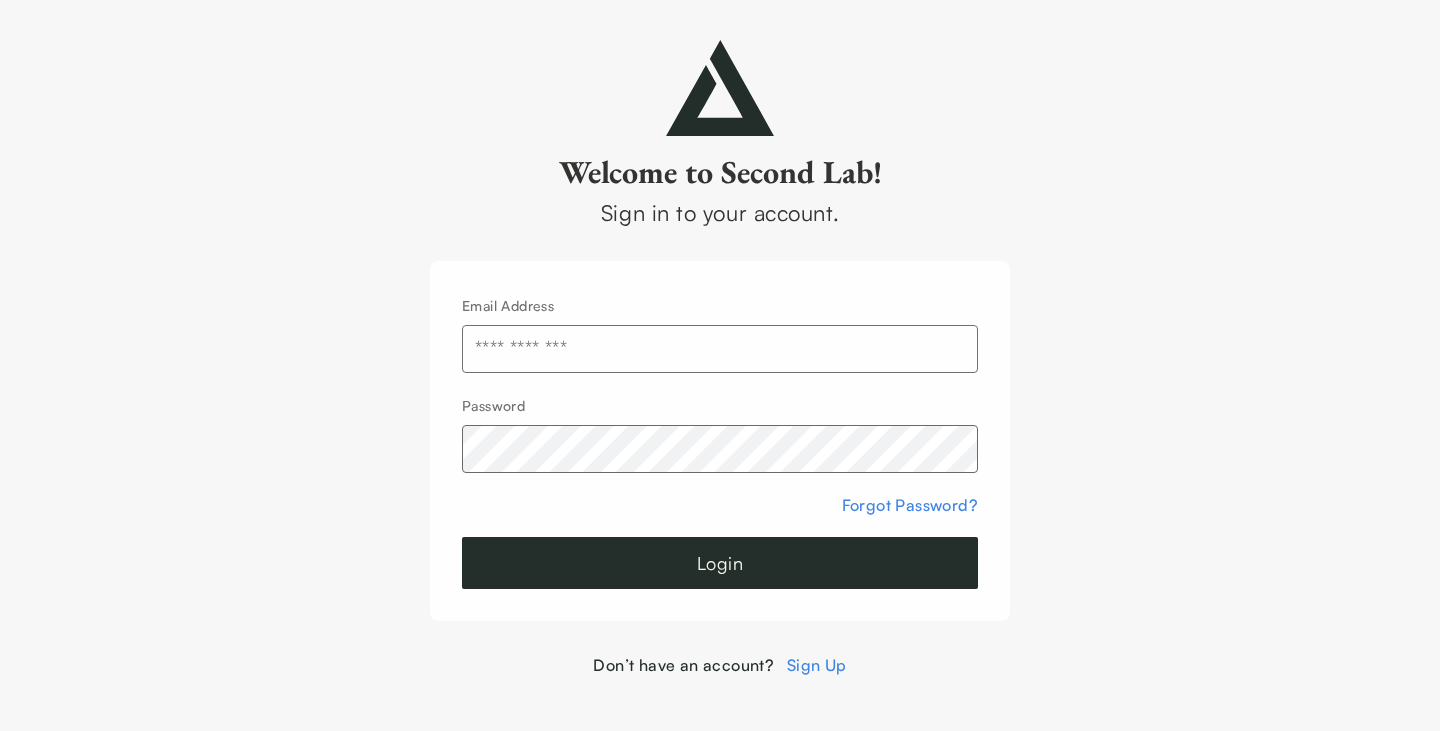 click at bounding box center (720, 349) 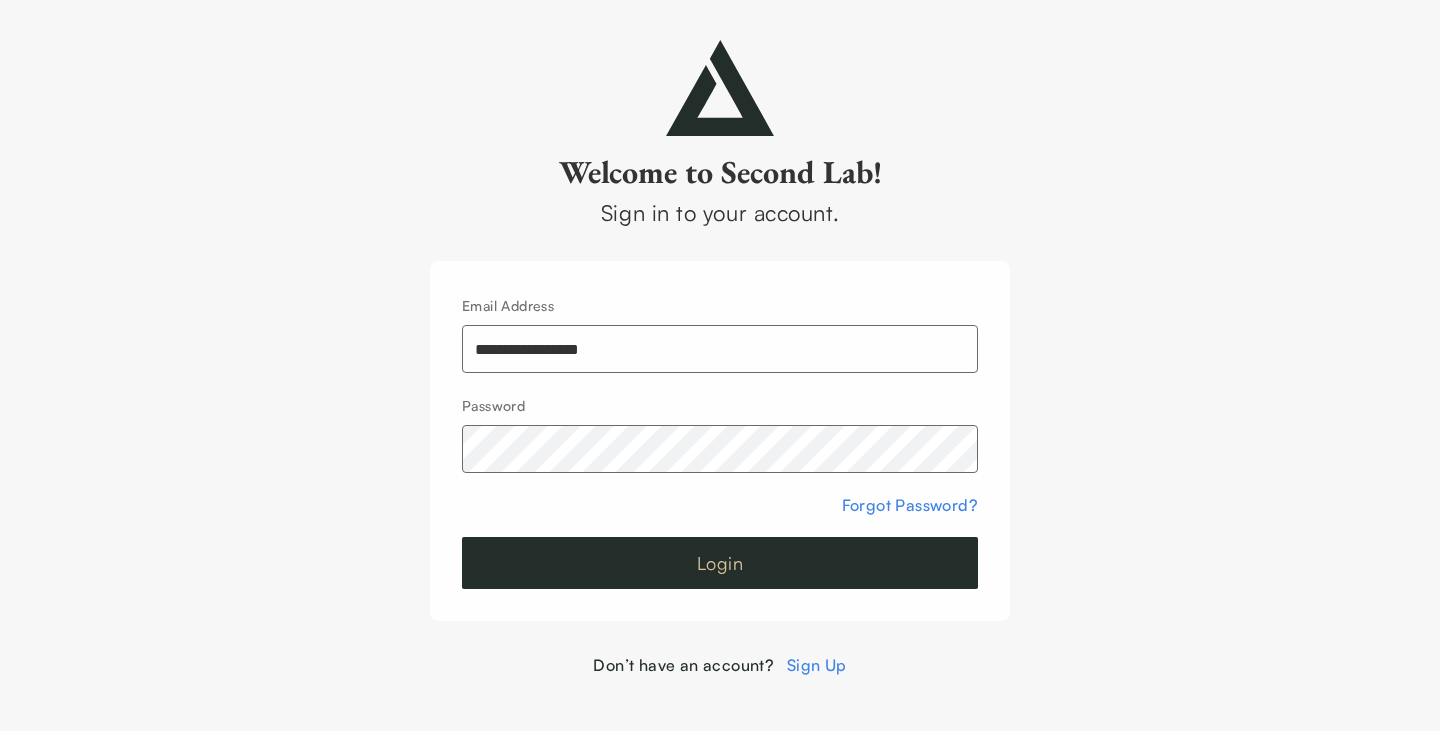 click on "Login" at bounding box center (720, 563) 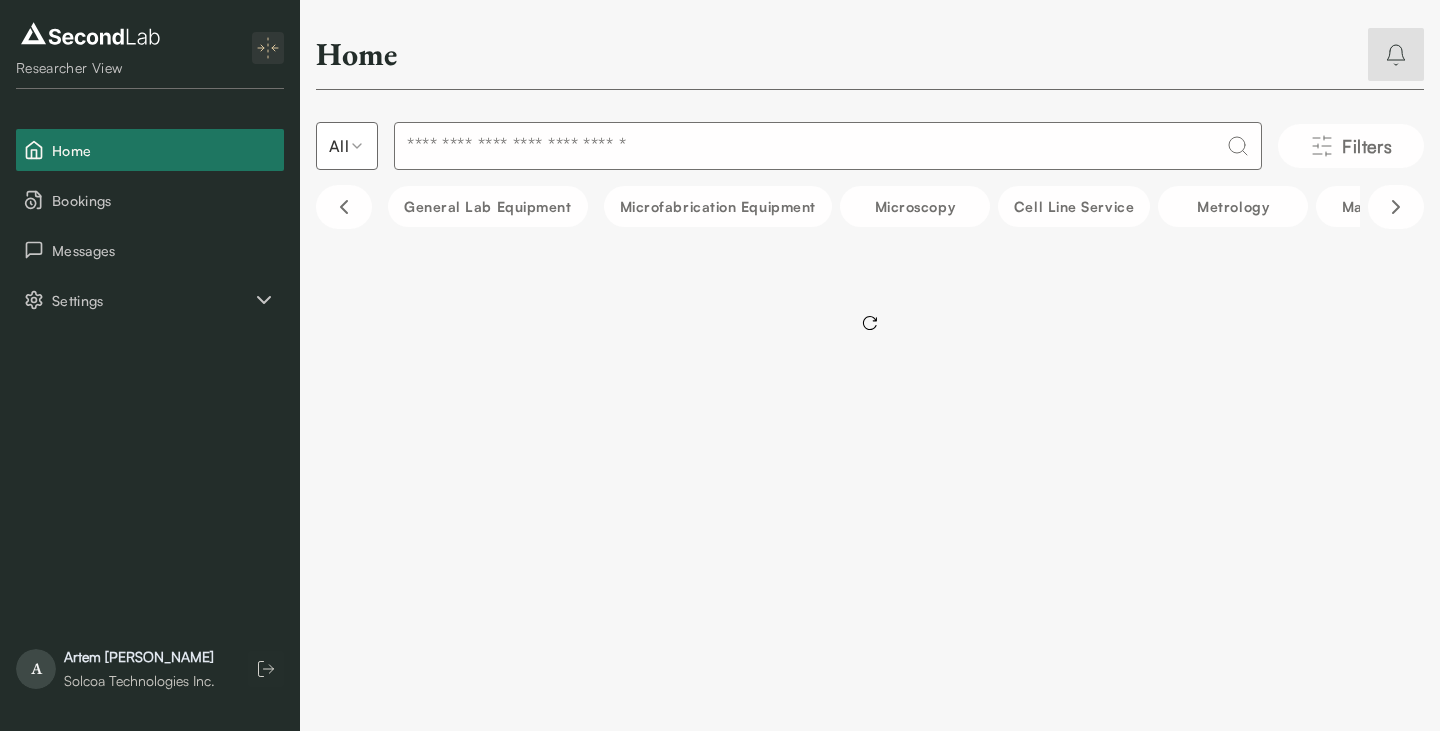 scroll, scrollTop: 0, scrollLeft: 0, axis: both 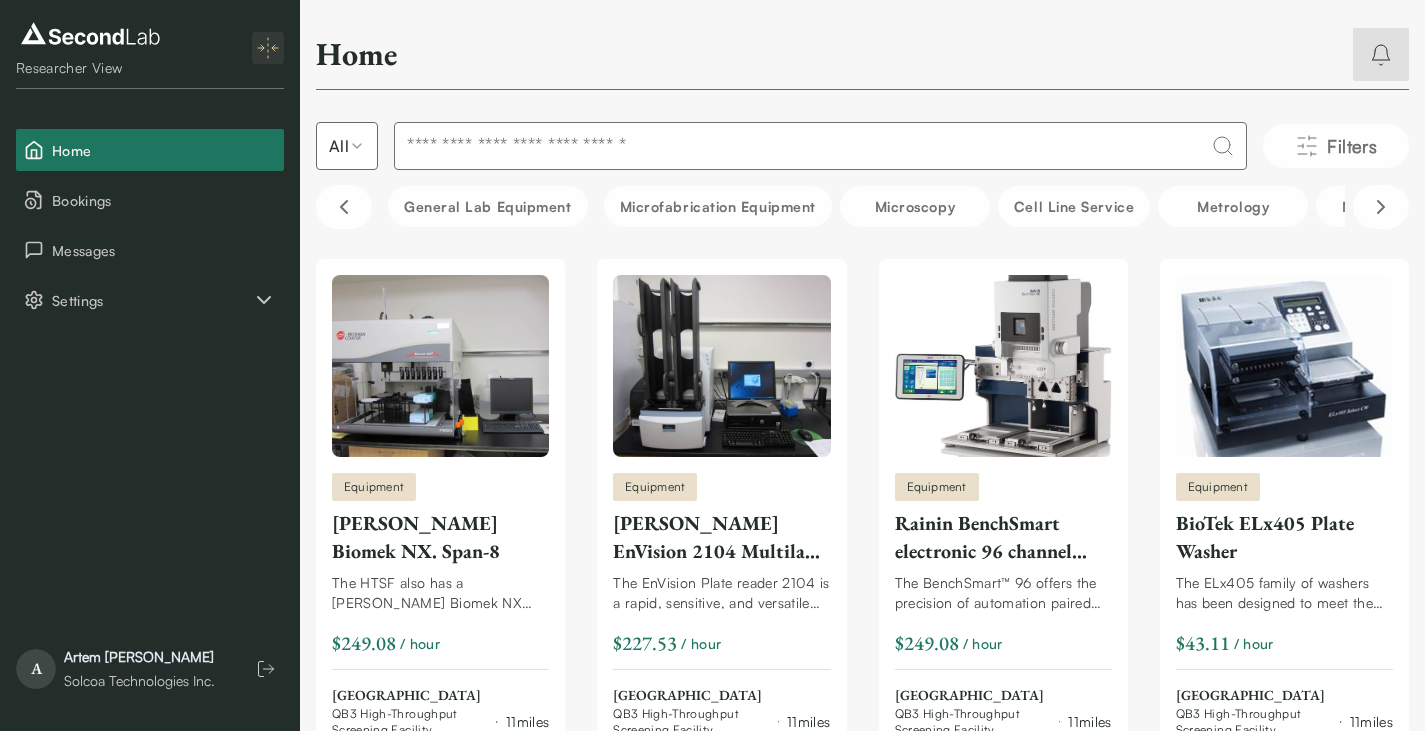 click at bounding box center (820, 146) 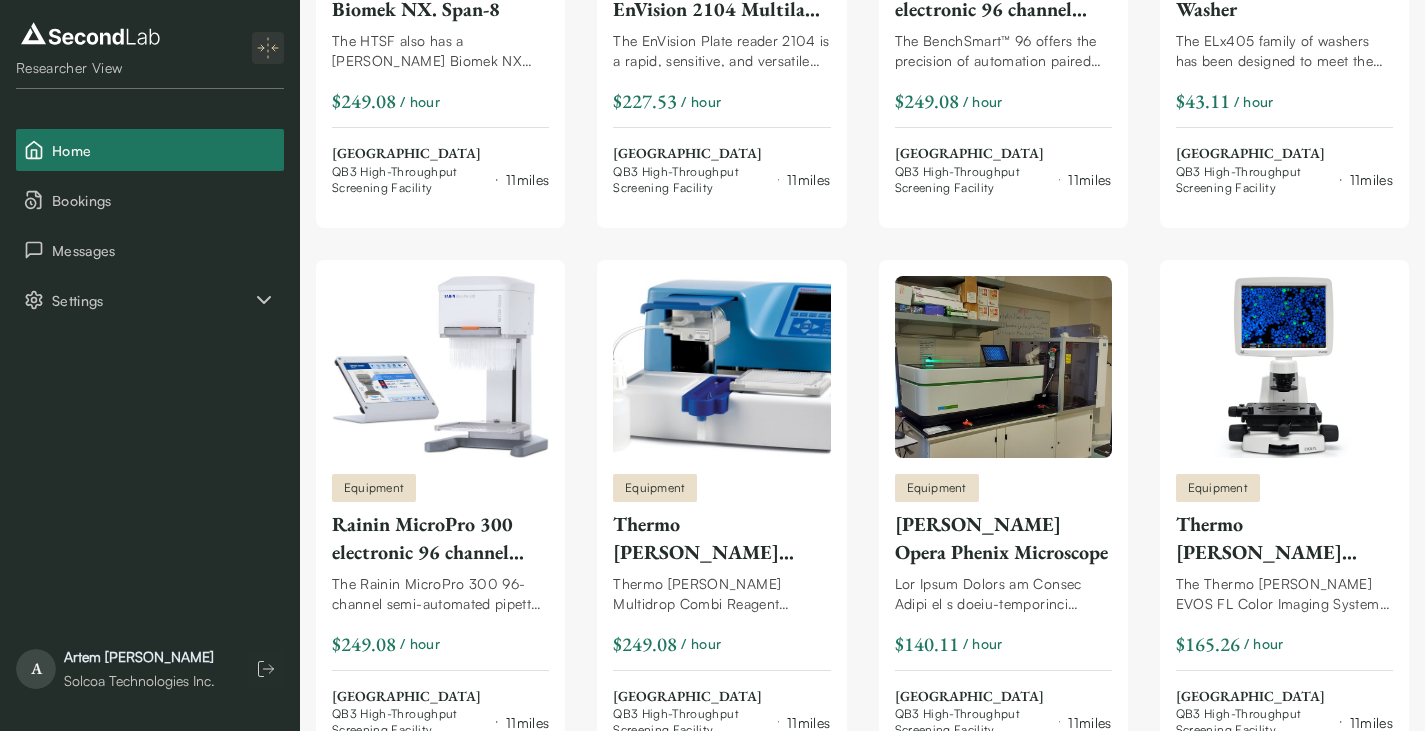 scroll, scrollTop: 0, scrollLeft: 0, axis: both 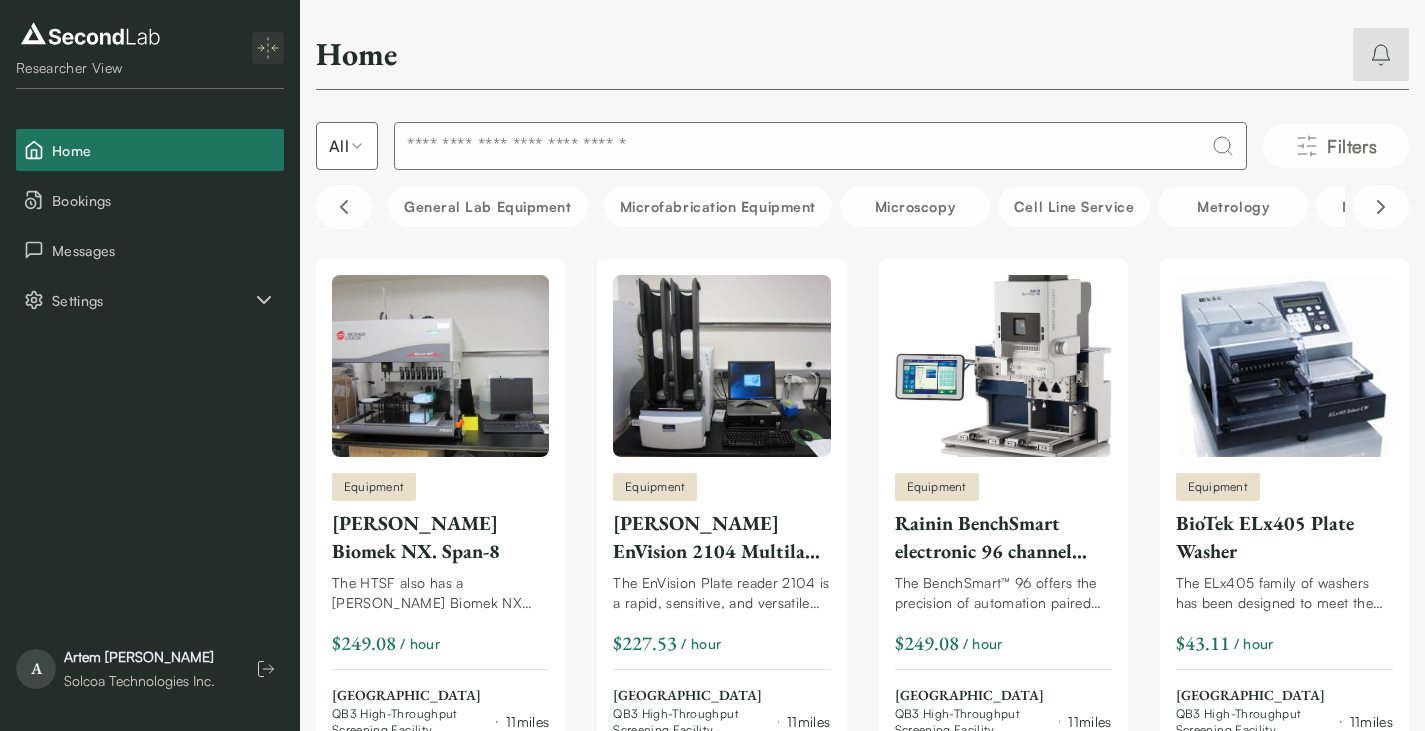click at bounding box center [820, 146] 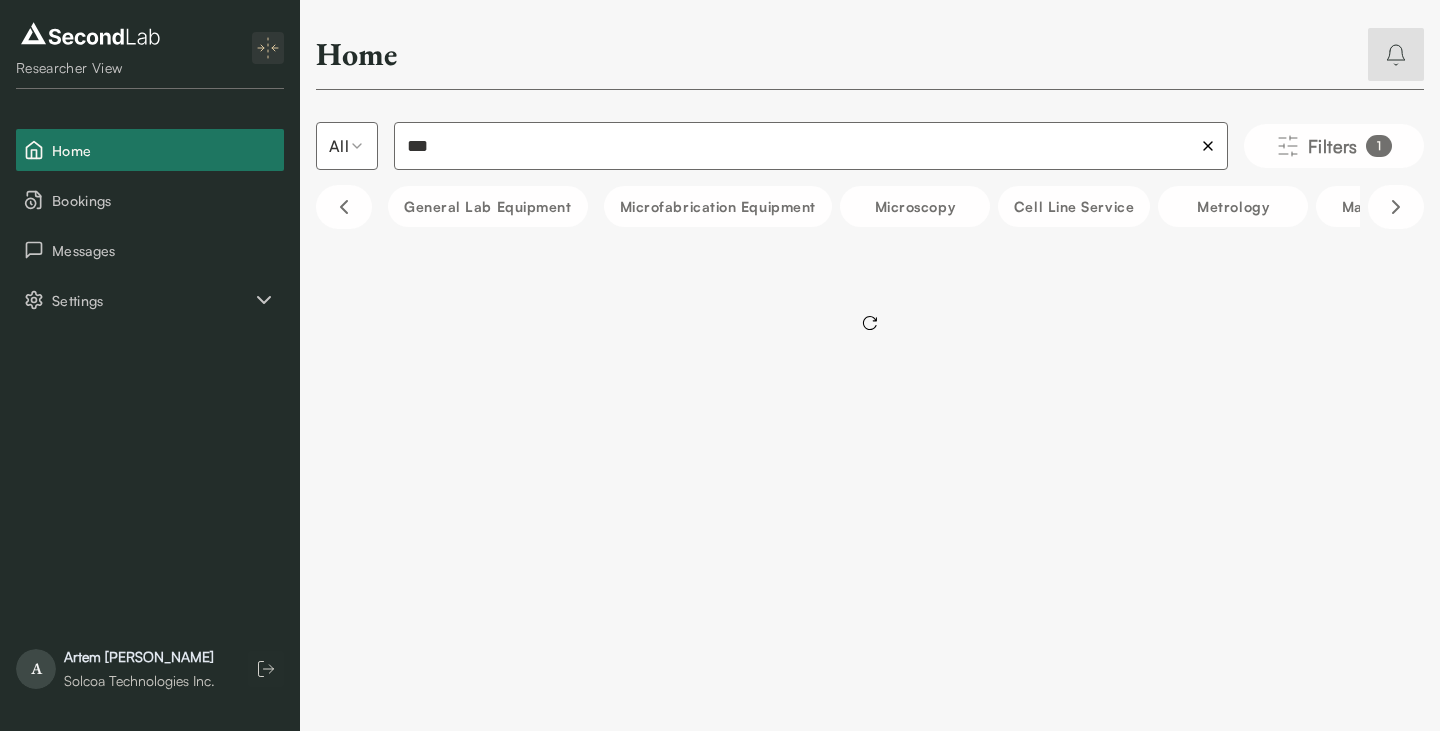 type on "***" 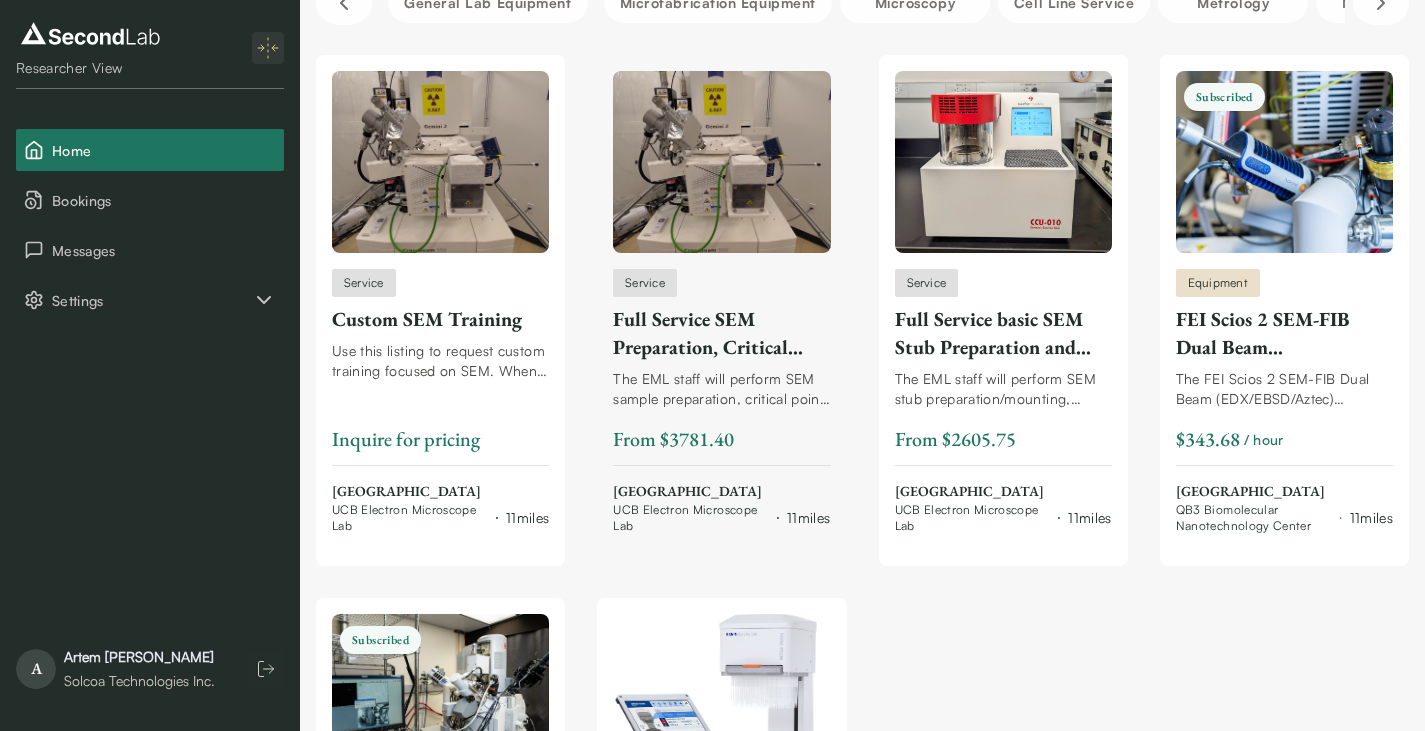 scroll, scrollTop: 205, scrollLeft: 0, axis: vertical 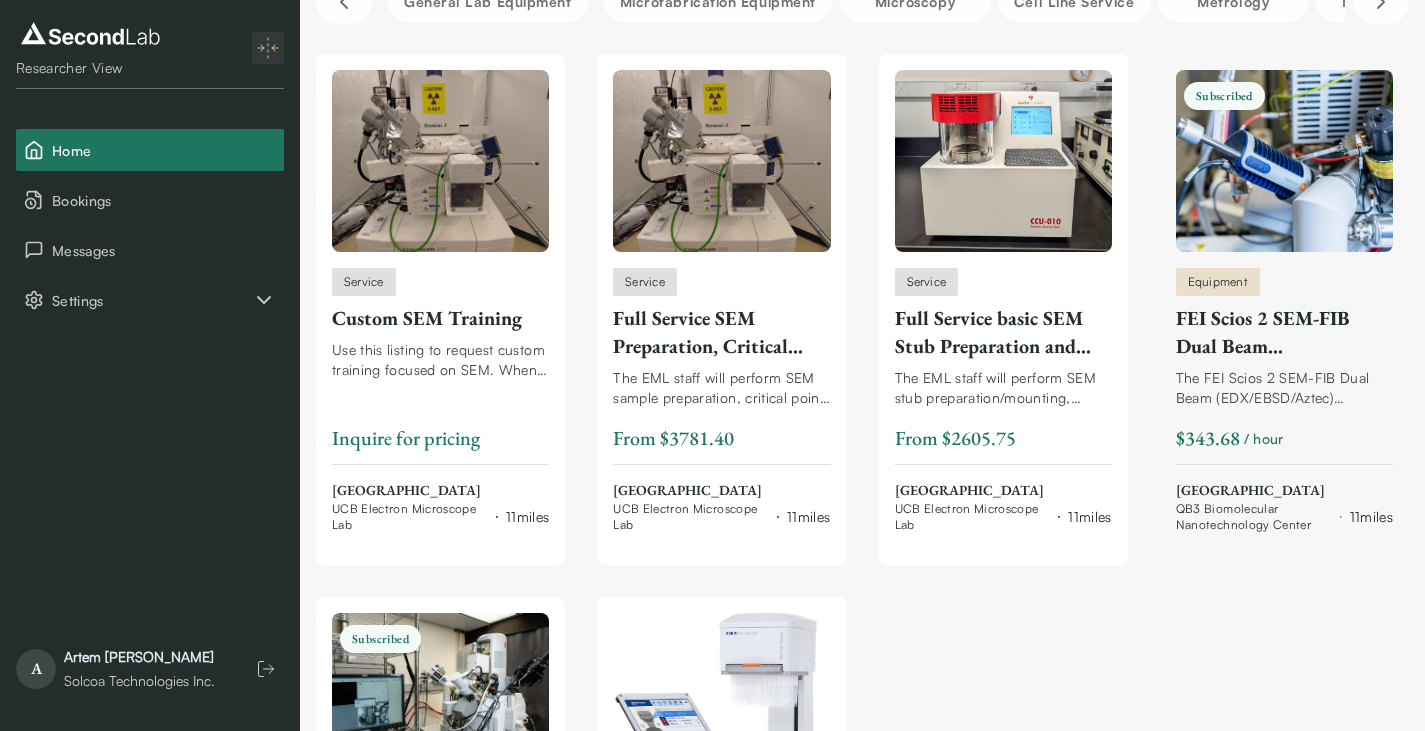 click on "Equipment FEI Scios 2 SEM-FIB Dual Beam (EDX/EBSD/Aztec) The FEI Scios 2 SEM-FIB Dual Beam (EDX/EBSD/Aztec) combines a field emission gun (FEG) electron microscope with a focused ion beam (FIB) system to deliver high-resolution, highly-precise nanoscale material analysis and manipulation. $343.68 / hour [GEOGRAPHIC_DATA] Biomolecular Nanotechnology Center 11  miles" at bounding box center [1284, 400] 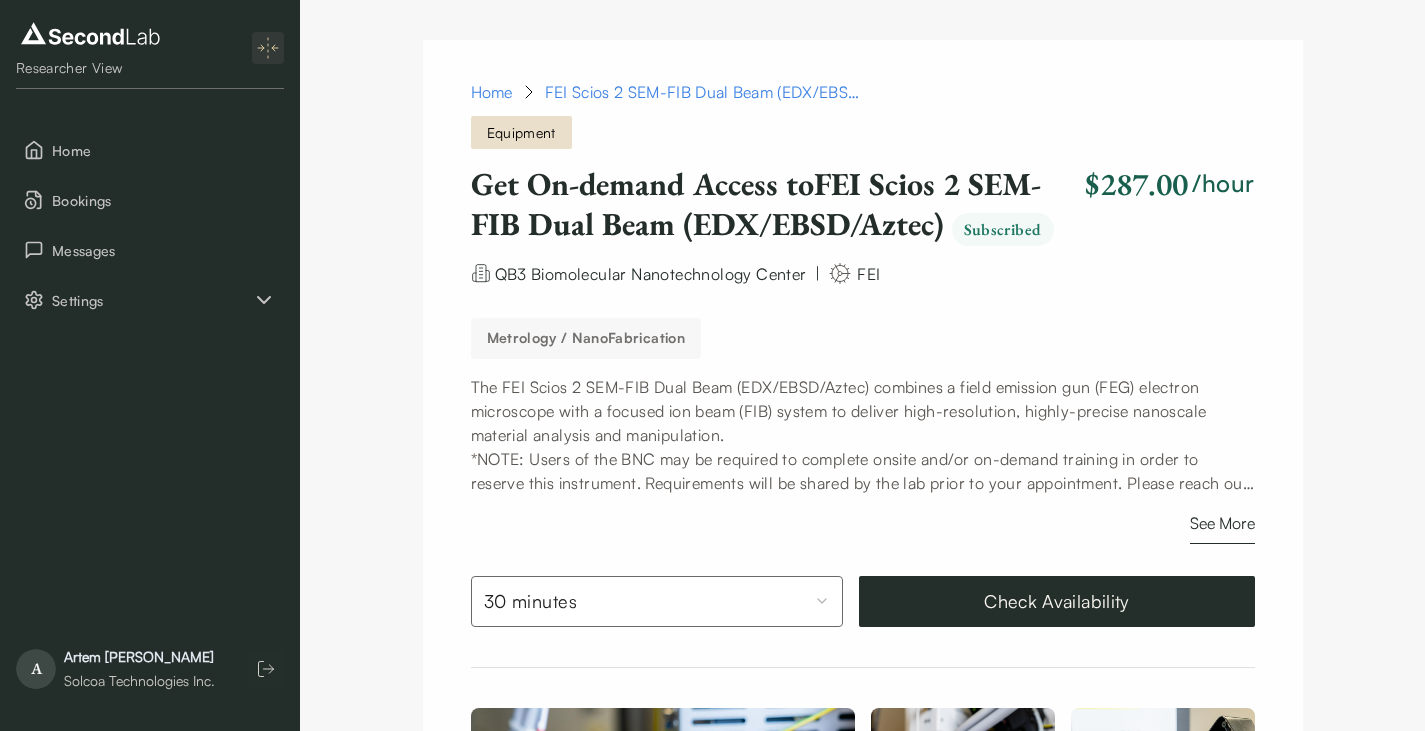 scroll, scrollTop: 0, scrollLeft: 0, axis: both 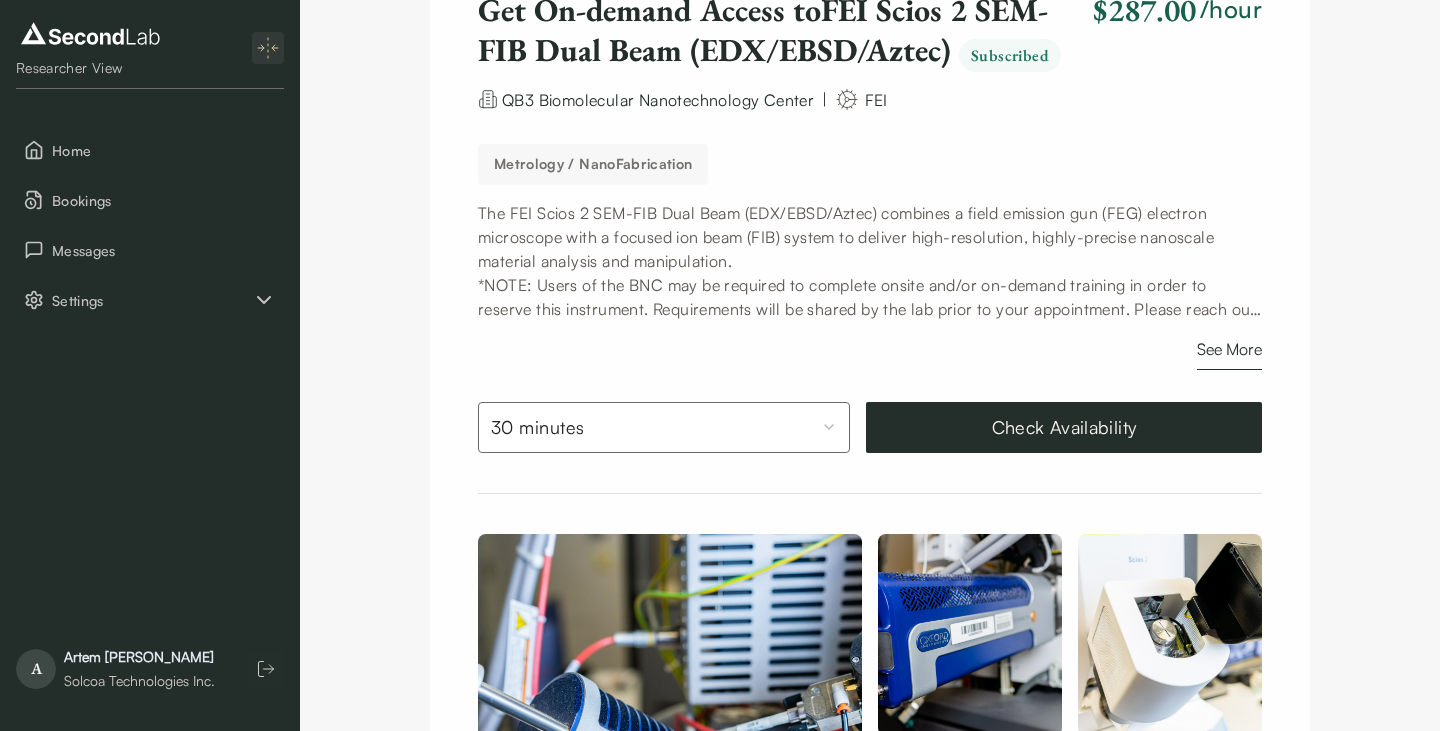 click on "SKIP TO CONTENT Researcher View Home Bookings Messages Settings AI Researcher View Home Bookings Messages Settings A Artem   Iurkovskyi Solcoa Technologies Inc. Home FEI Scios 2 SEM-FIB Dual Beam (EDX/EBSD/Aztec) Equipment Home FEI Scios 2 SEM-FIB Dual Beam (EDX/EBSD/Aztec) Get On-demand Access to  FEI Scios 2 SEM-FIB Dual Beam (EDX/EBSD/Aztec) $287.00 /hour Check Availability Get On-demand Access to  FEI Scios 2 SEM-FIB Dual Beam (EDX/EBSD/Aztec)   Subscribed $287.00 /hour QB3 Biomolecular Nanotechnology Center |   FEI Metrology / NanoFabrication The FEI Scios 2 SEM-FIB Dual Beam (EDX/EBSD/Aztec) combines a field emission gun (FEG) electron microscope with a focused ion beam (FIB) system to deliver high-resolution, highly-precise nanoscale material analysis and manipulation. See More 30 minutes Check Availability See all Access Guideline Click here to schedule your onboarding (15 mins)! Lab rules All external, non-UCB customers are required to comply with all UC visitor policies and lab rules.    ← → ↑" at bounding box center (720, 1202) 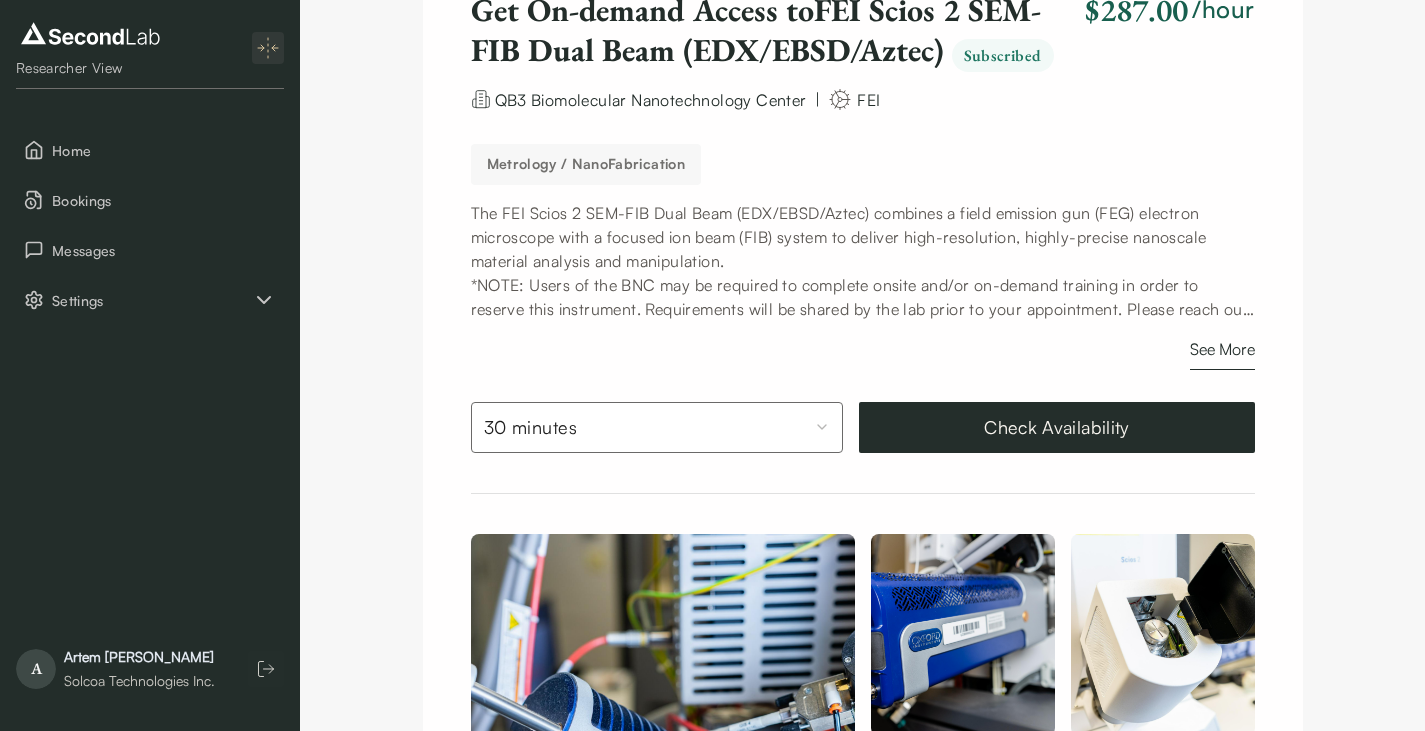click on "SKIP TO CONTENT Researcher View Home Bookings Messages Settings AI Researcher View Home Bookings Messages Settings A Artem   Iurkovskyi Solcoa Technologies Inc. Home FEI Scios 2 SEM-FIB Dual Beam (EDX/EBSD/Aztec) Equipment Home FEI Scios 2 SEM-FIB Dual Beam (EDX/EBSD/Aztec) Get On-demand Access to  FEI Scios 2 SEM-FIB Dual Beam (EDX/EBSD/Aztec) $287.00 /hour Check Availability Get On-demand Access to  FEI Scios 2 SEM-FIB Dual Beam (EDX/EBSD/Aztec)   Subscribed $287.00 /hour QB3 Biomolecular Nanotechnology Center |   FEI Metrology / NanoFabrication The FEI Scios 2 SEM-FIB Dual Beam (EDX/EBSD/Aztec) combines a field emission gun (FEG) electron microscope with a focused ion beam (FIB) system to deliver high-resolution, highly-precise nanoscale material analysis and manipulation. See More 30 minutes Check Availability See all Access Guideline Click here to schedule your onboarding (15 mins)! Lab rules All external, non-UCB customers are required to comply with all UC visitor policies and lab rules.    ← → ↑" at bounding box center (712, 1202) 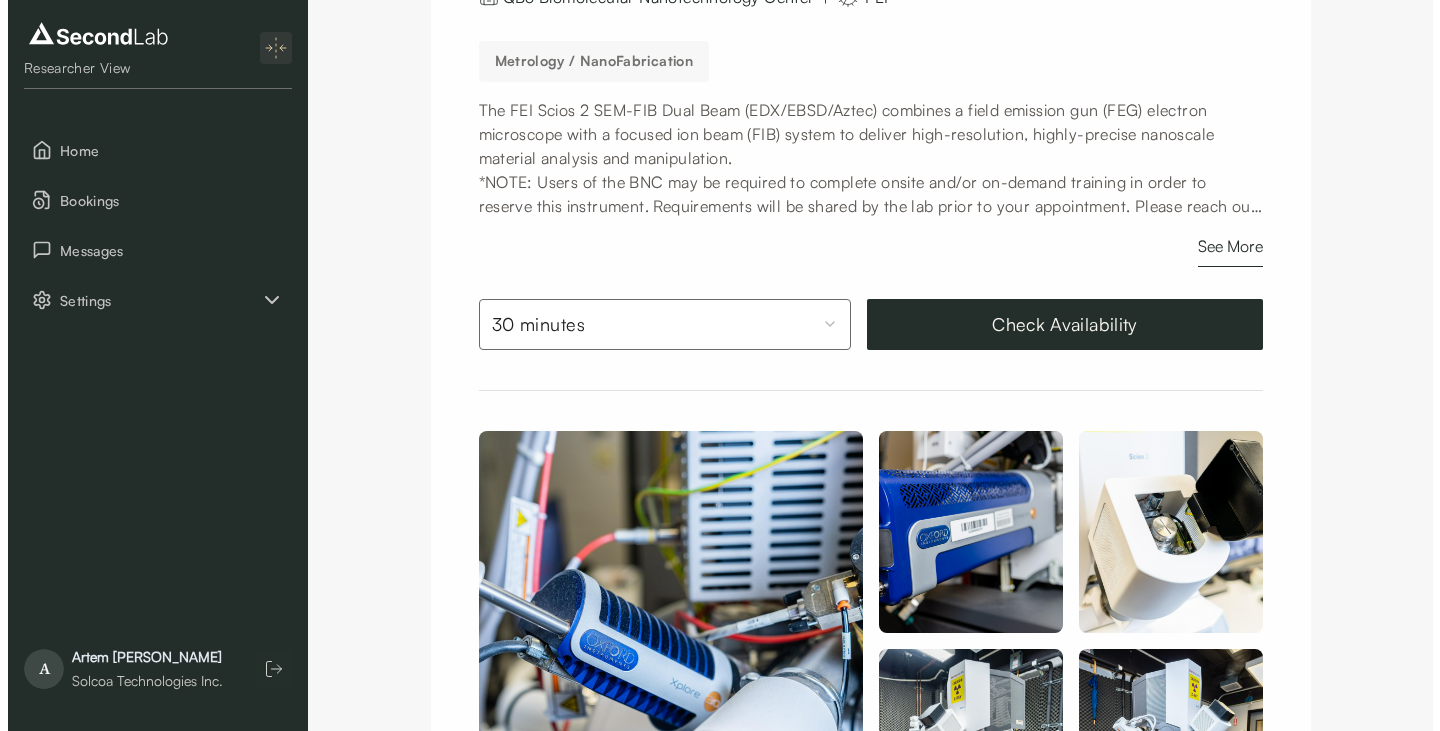 scroll, scrollTop: 270, scrollLeft: 0, axis: vertical 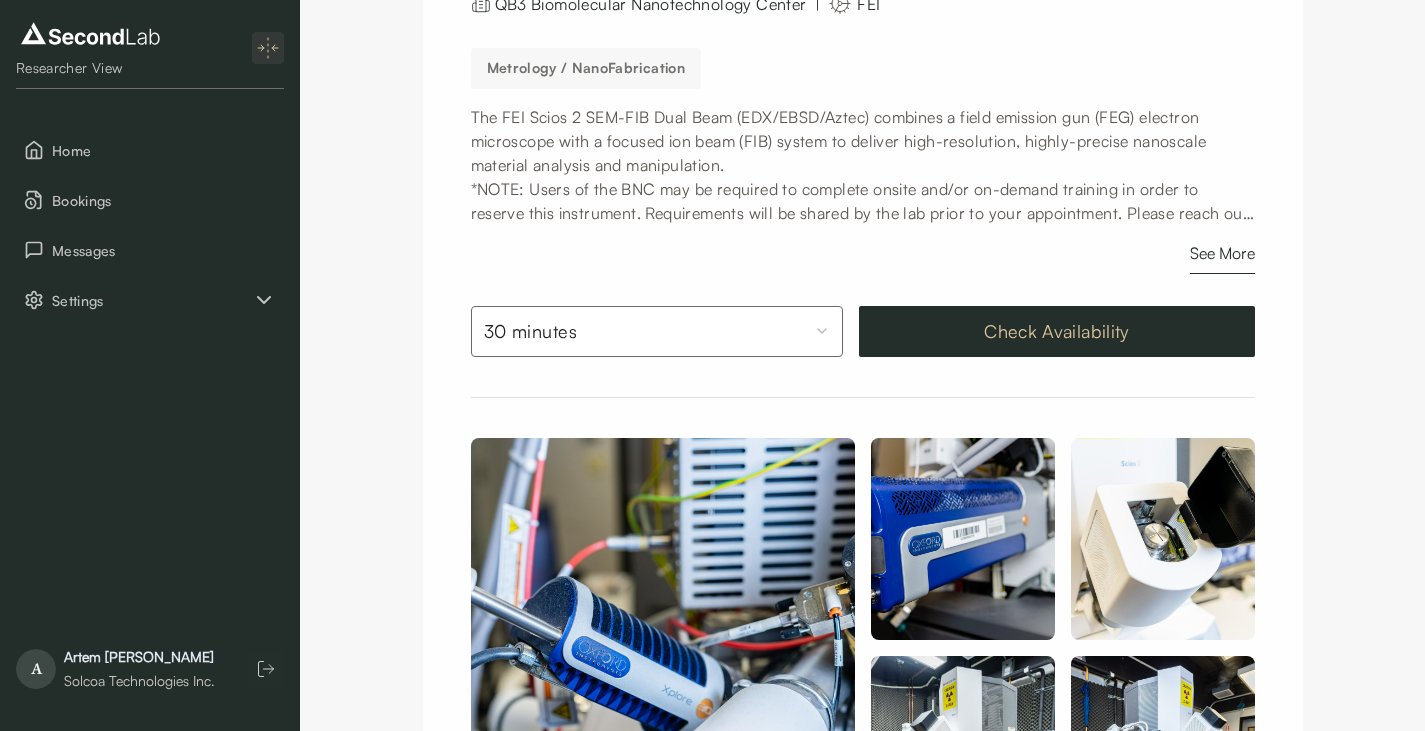 click on "Check Availability" at bounding box center [1057, 331] 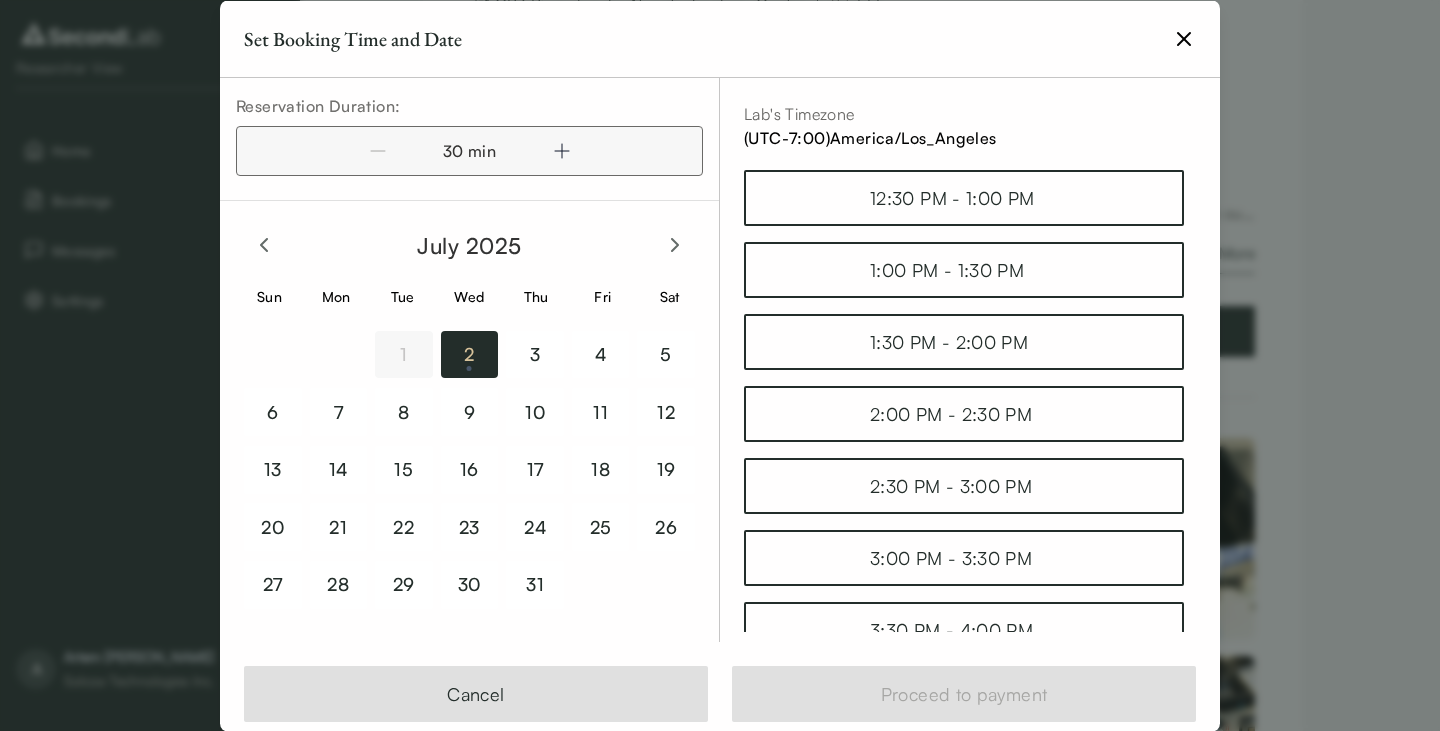 click 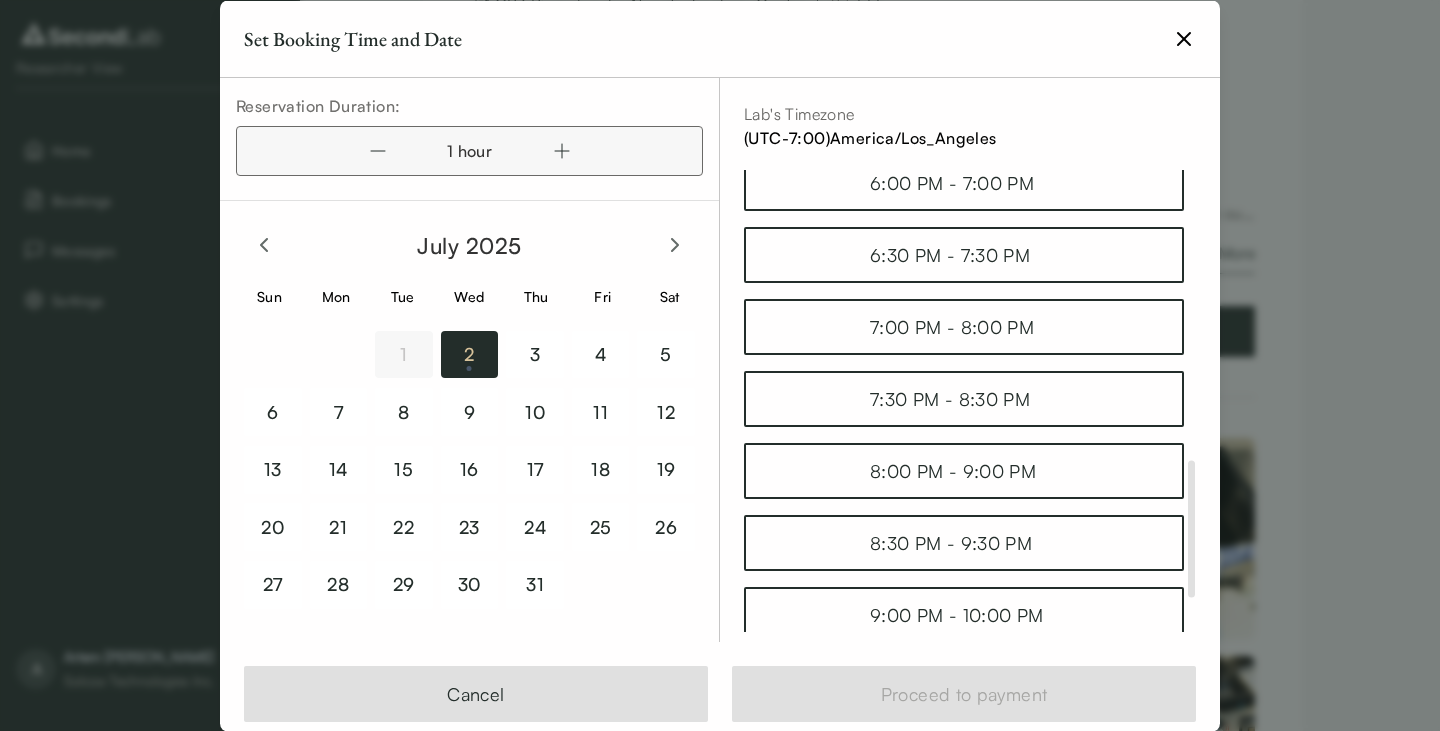 scroll, scrollTop: 1106, scrollLeft: 0, axis: vertical 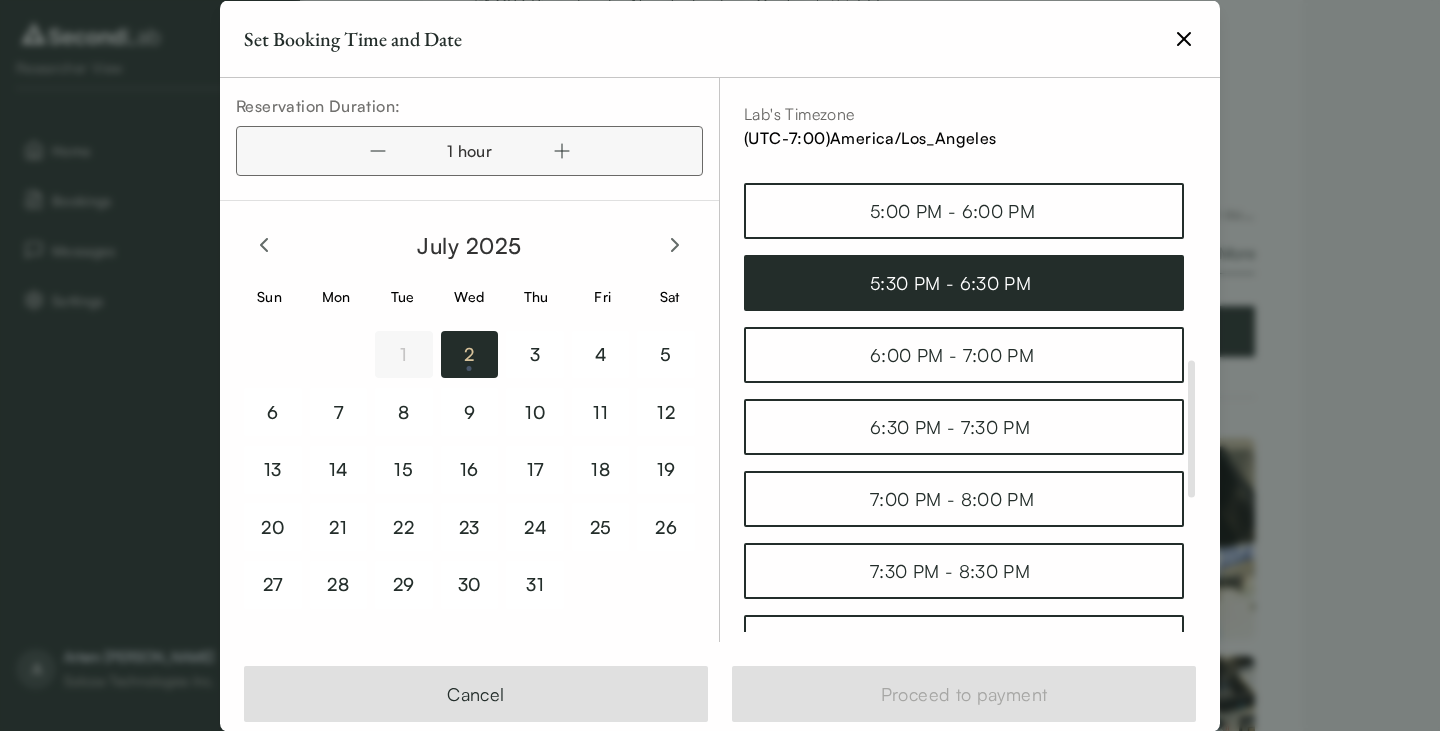 click on "5:30 PM   -   6:30 PM" at bounding box center (964, 282) 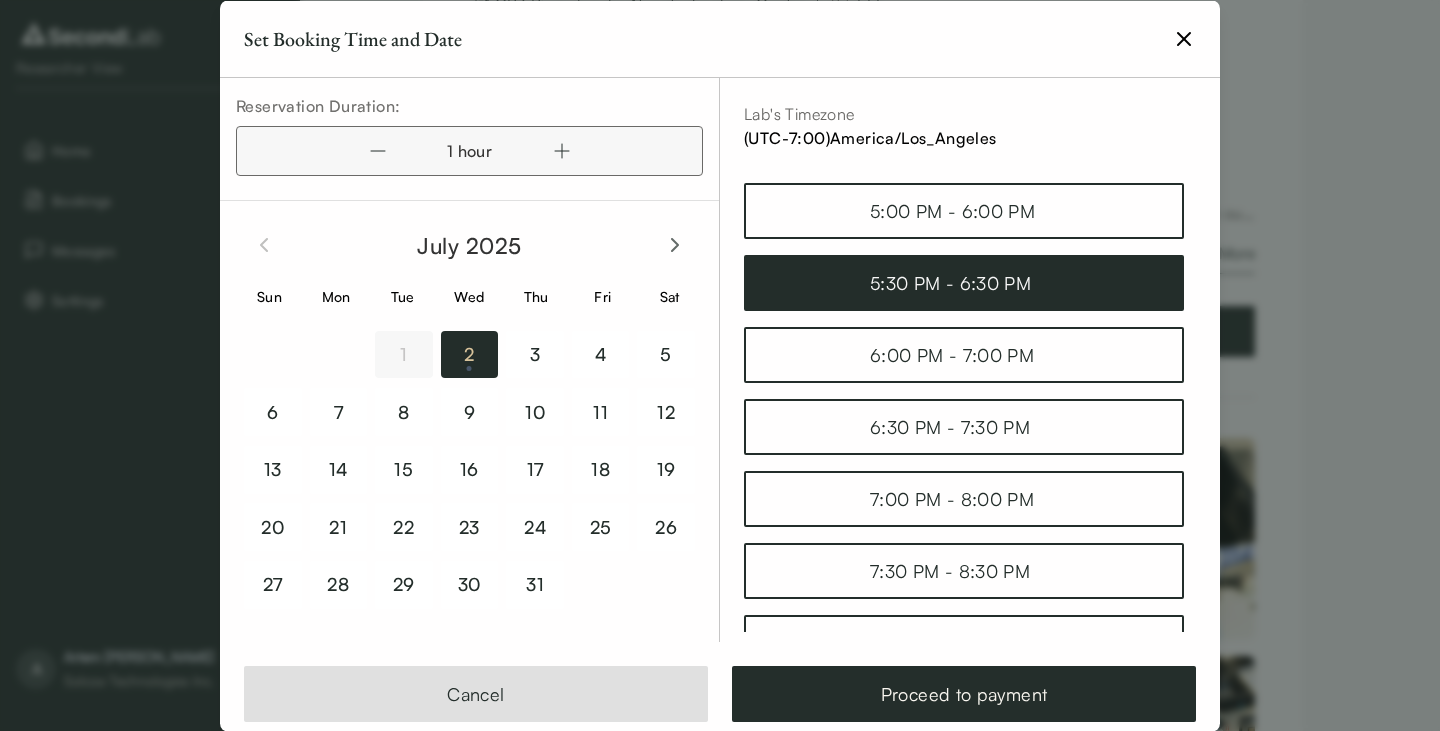 click 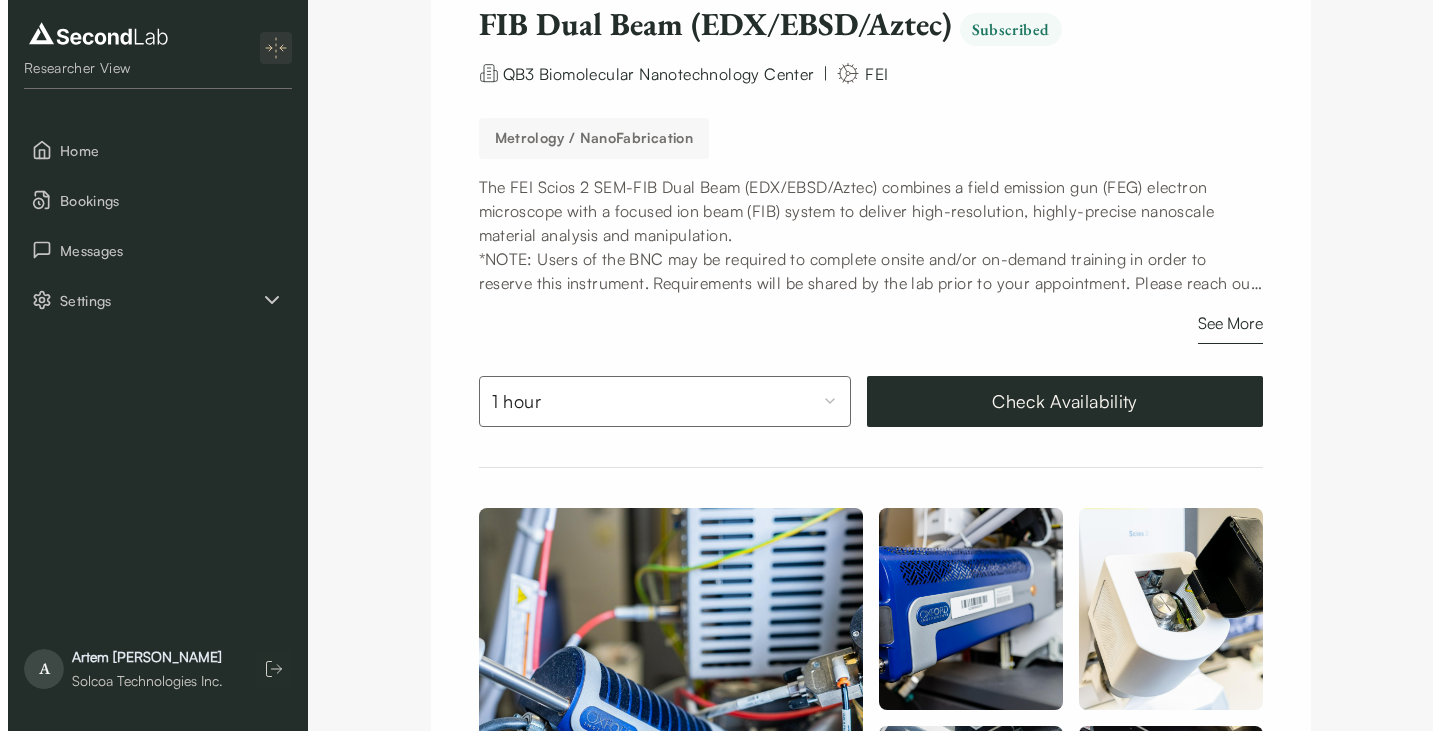 scroll, scrollTop: 199, scrollLeft: 0, axis: vertical 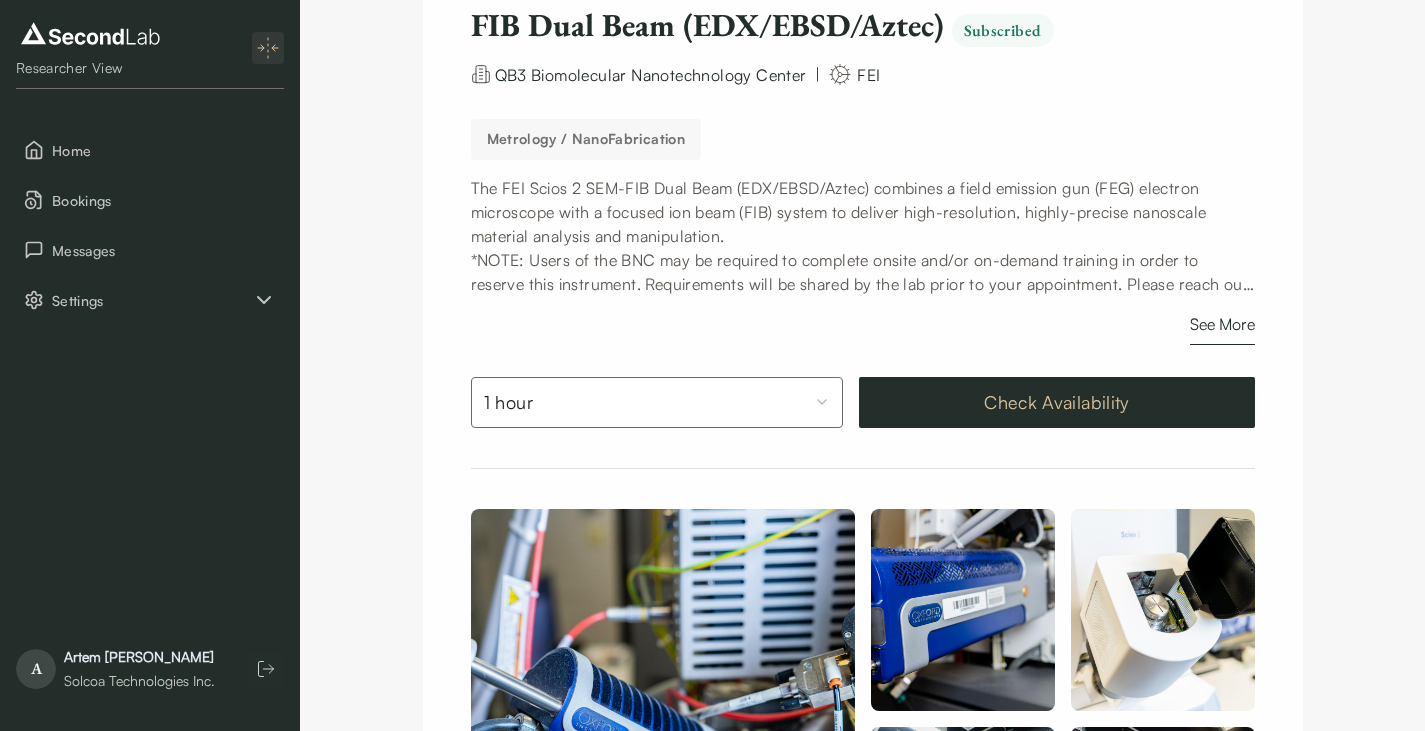 click on "Check Availability" at bounding box center (1057, 402) 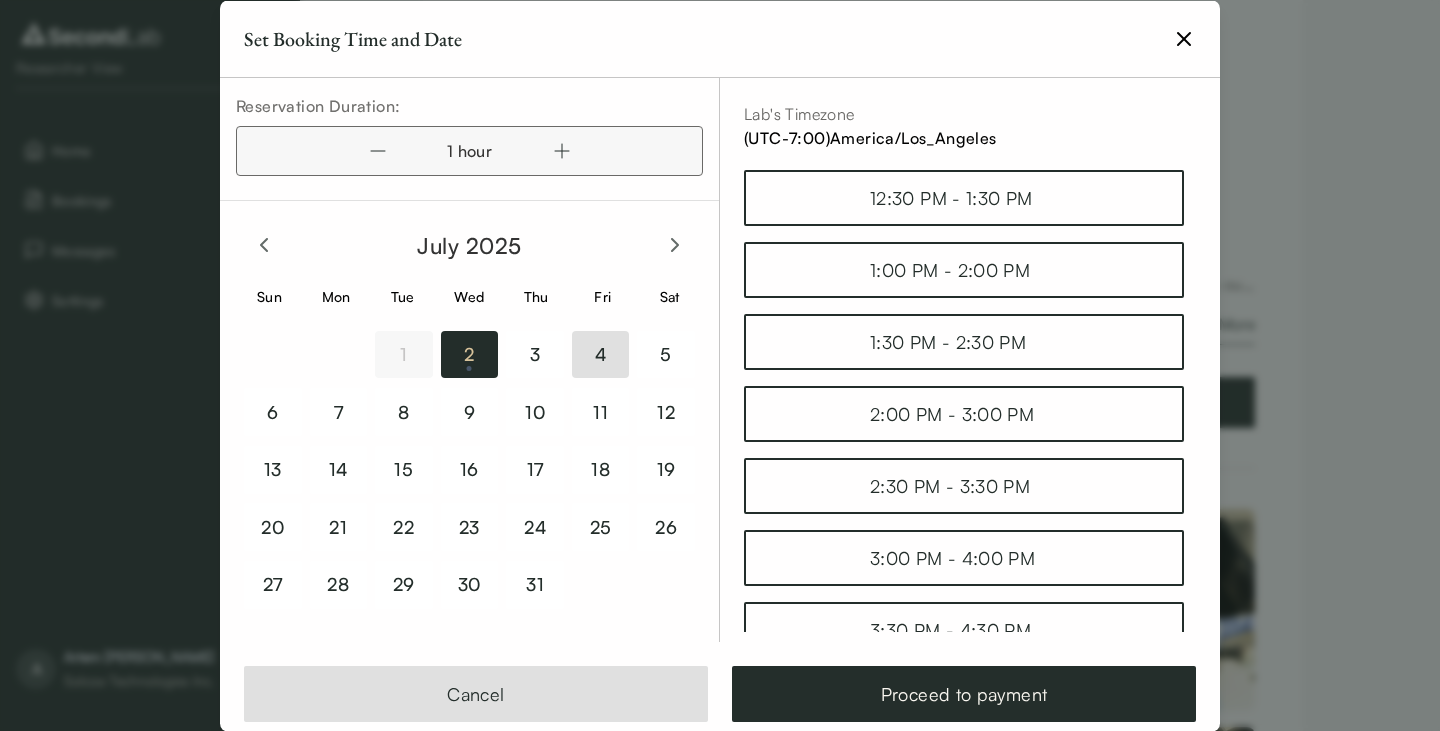 click on "4" at bounding box center [601, 354] 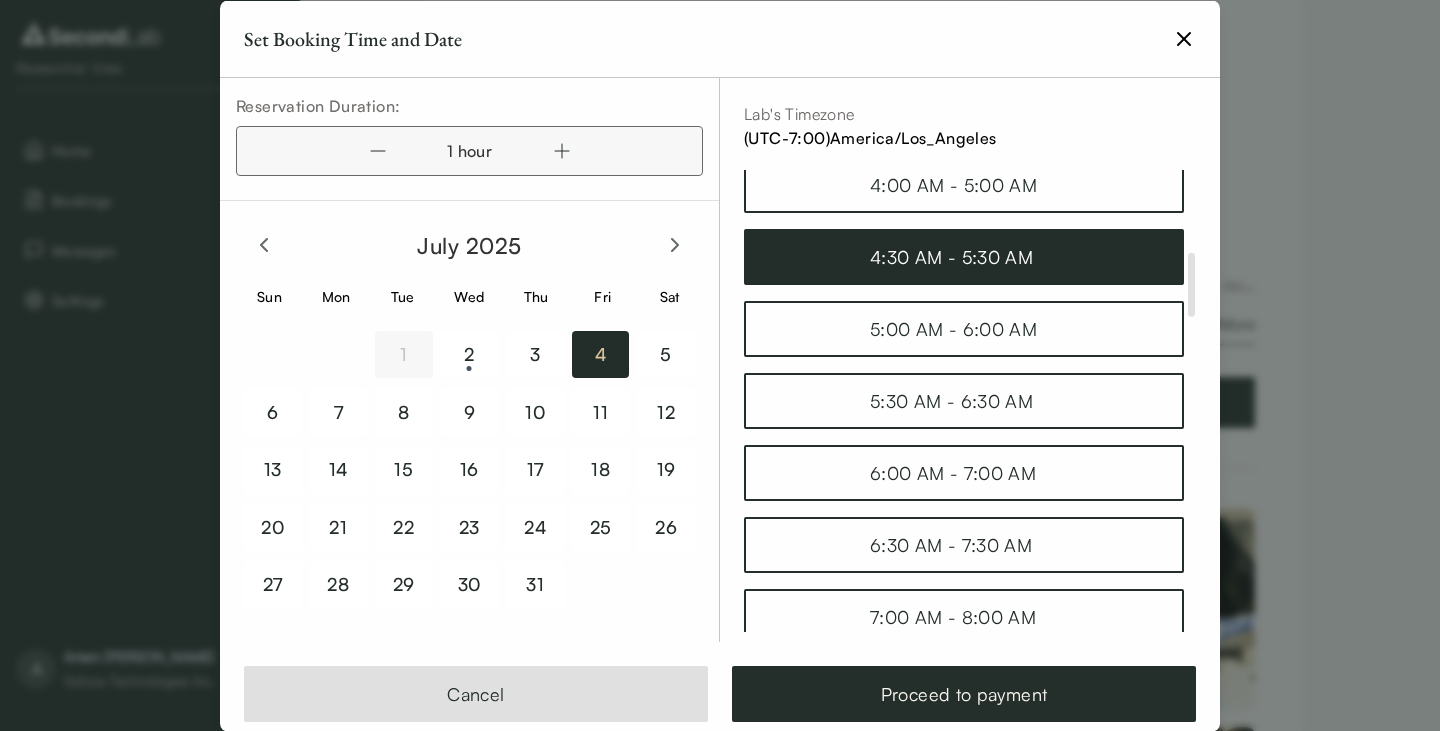 scroll, scrollTop: 590, scrollLeft: 0, axis: vertical 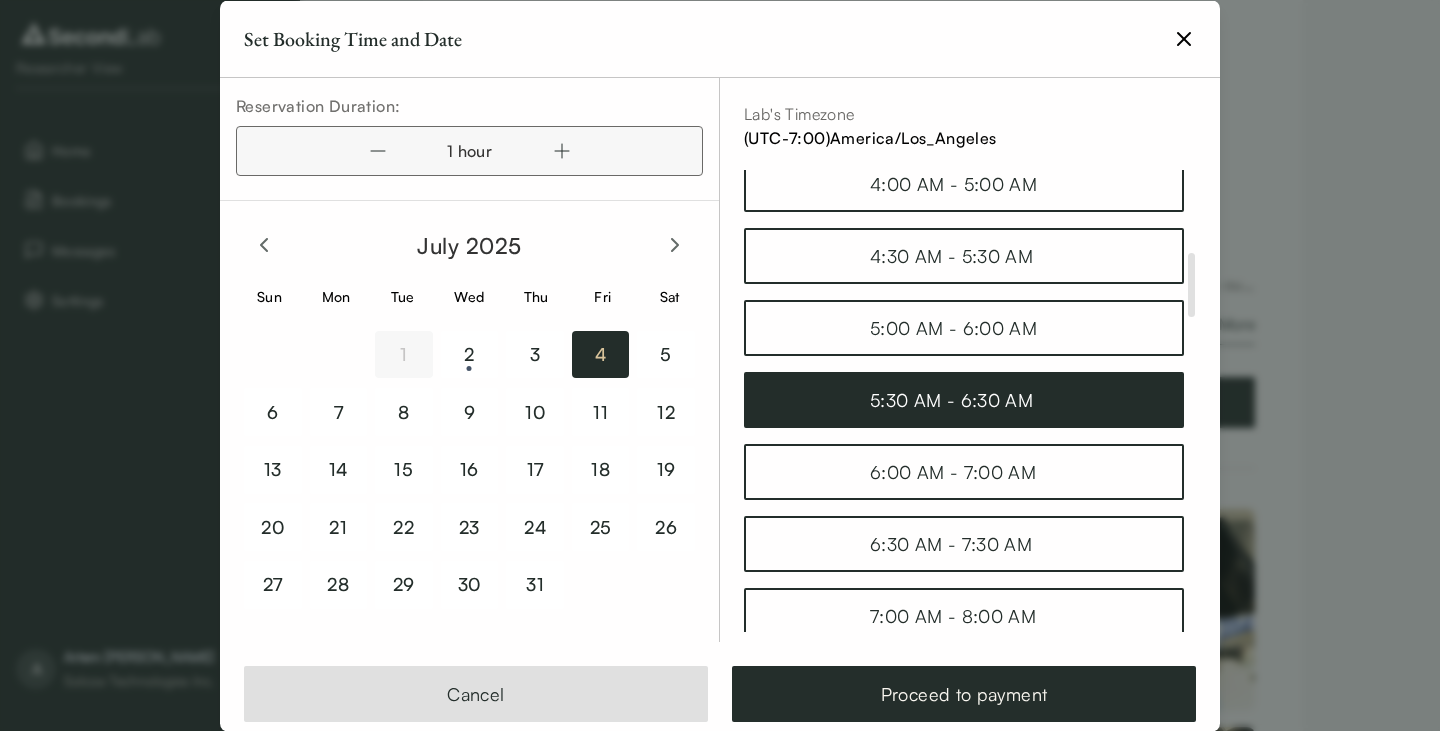 click on "5:30 AM   -   6:30 AM" at bounding box center (964, 399) 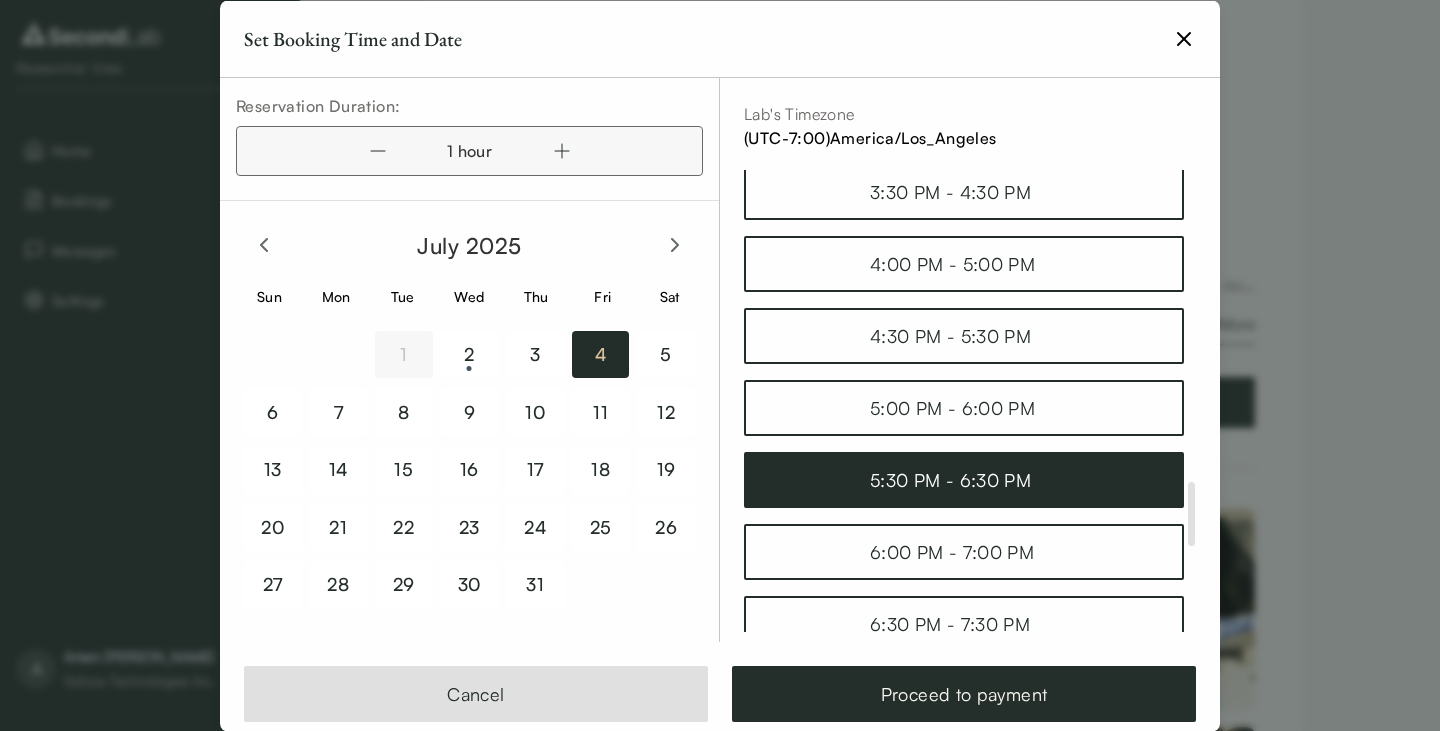scroll, scrollTop: 2240, scrollLeft: 0, axis: vertical 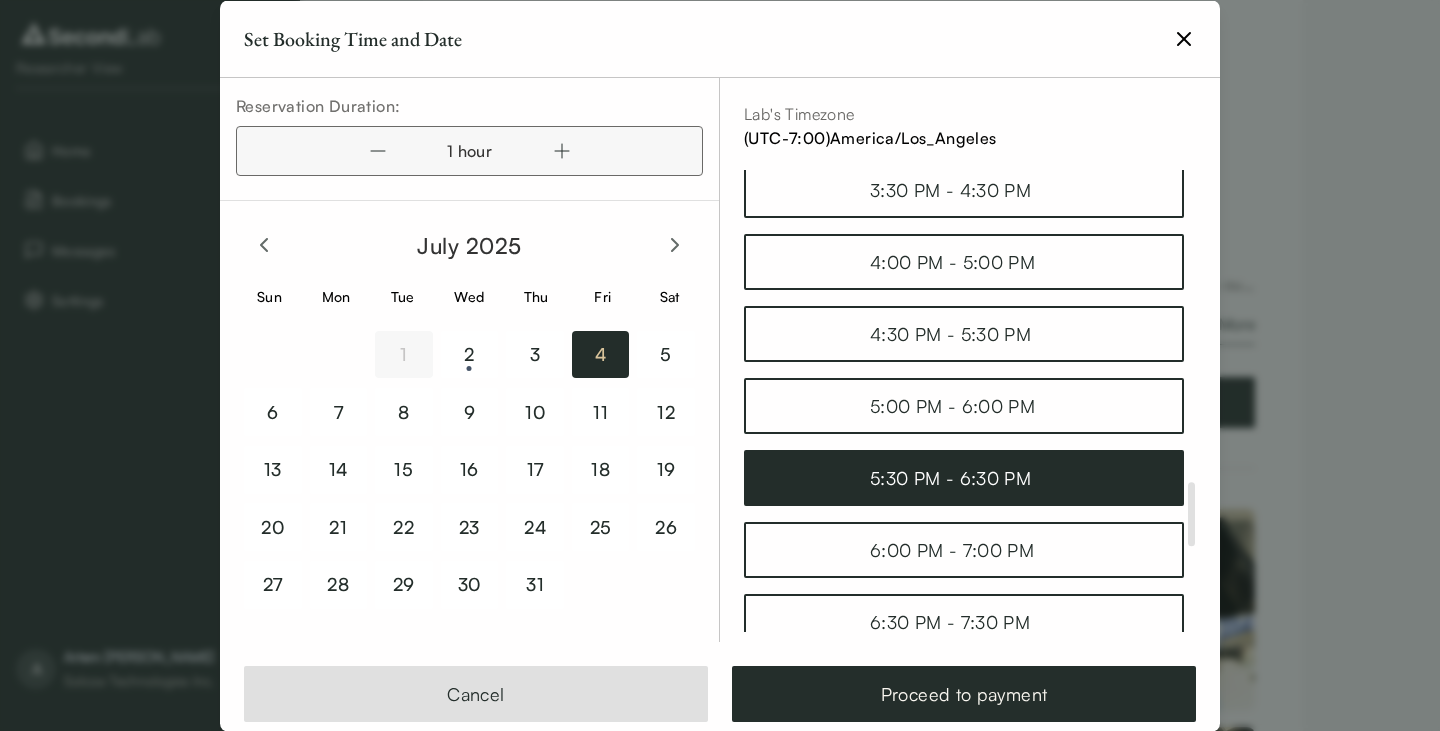 click on "5:30 PM   -   6:30 PM" at bounding box center [964, 477] 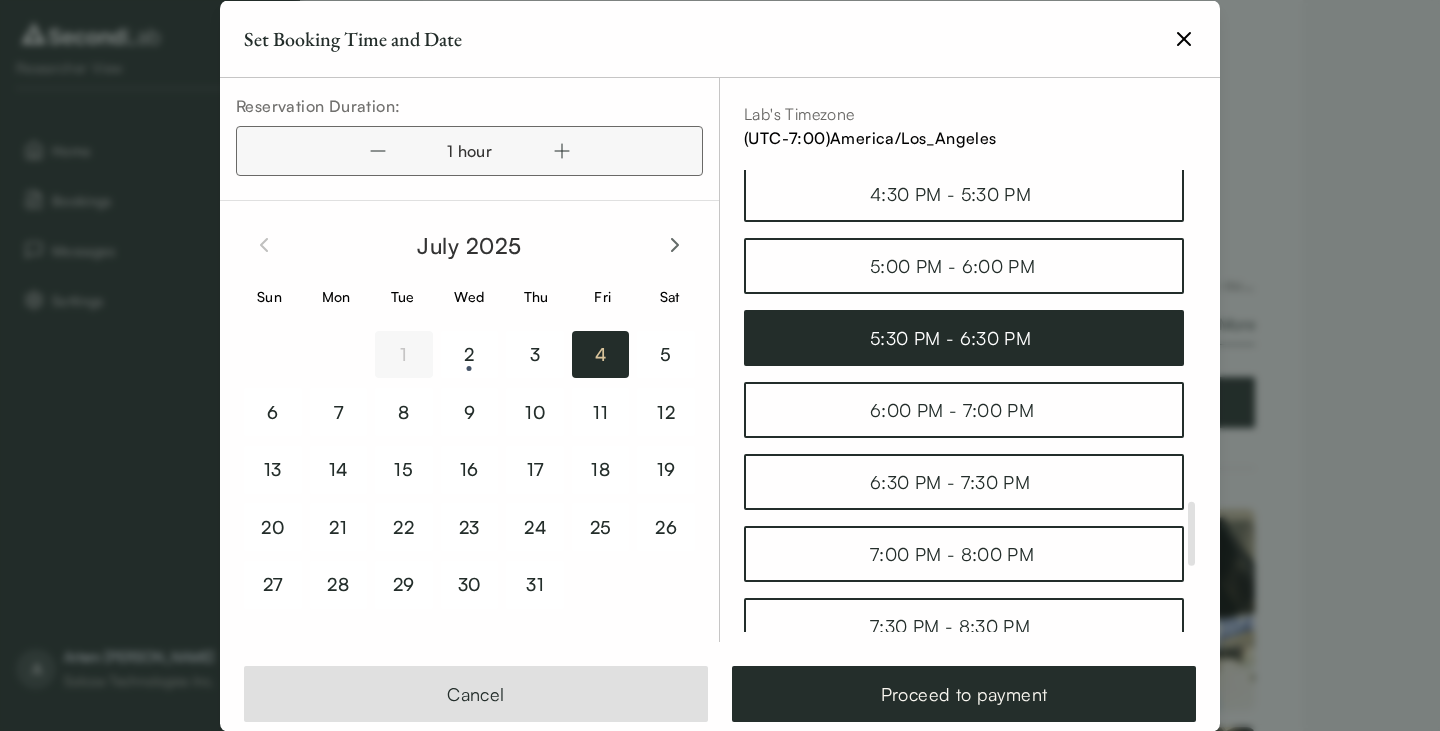 scroll, scrollTop: 2381, scrollLeft: 0, axis: vertical 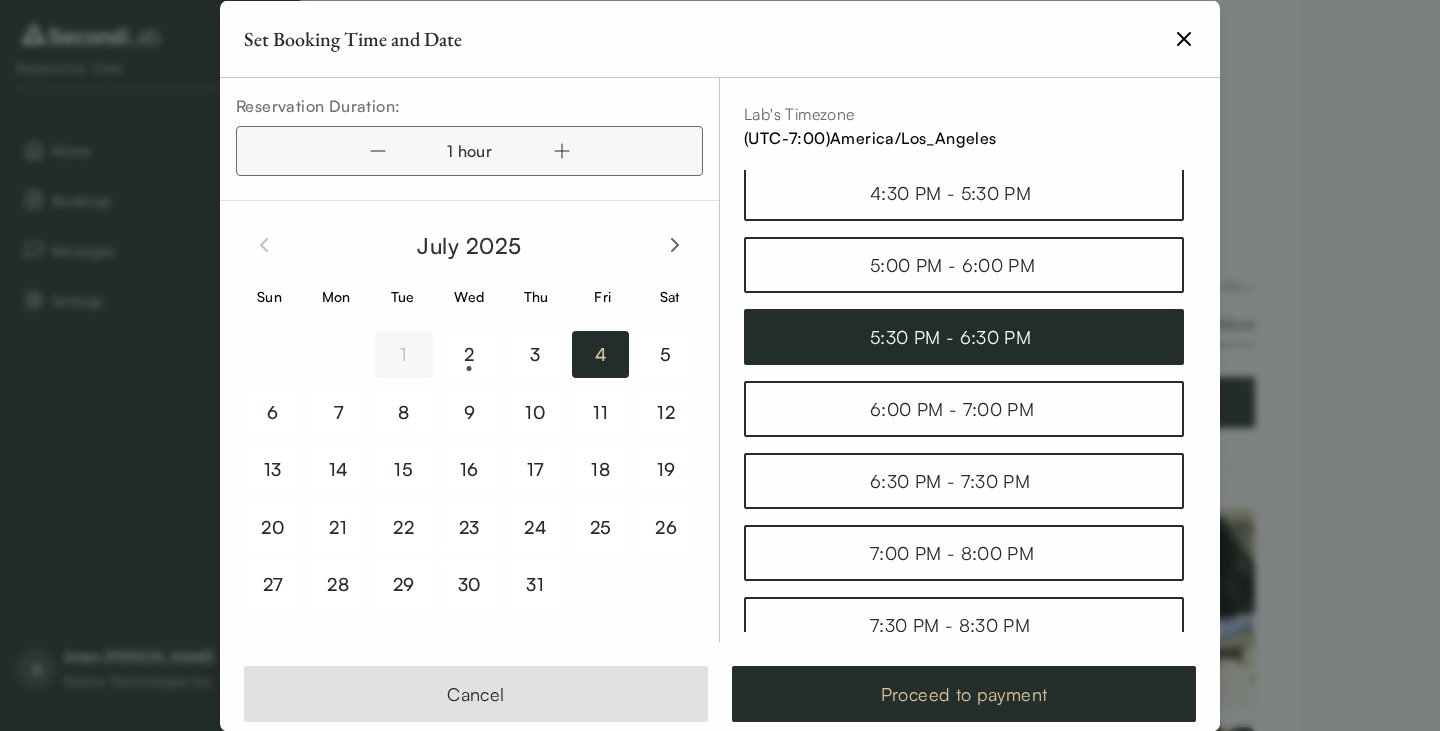 click on "Proceed to payment" at bounding box center (964, 694) 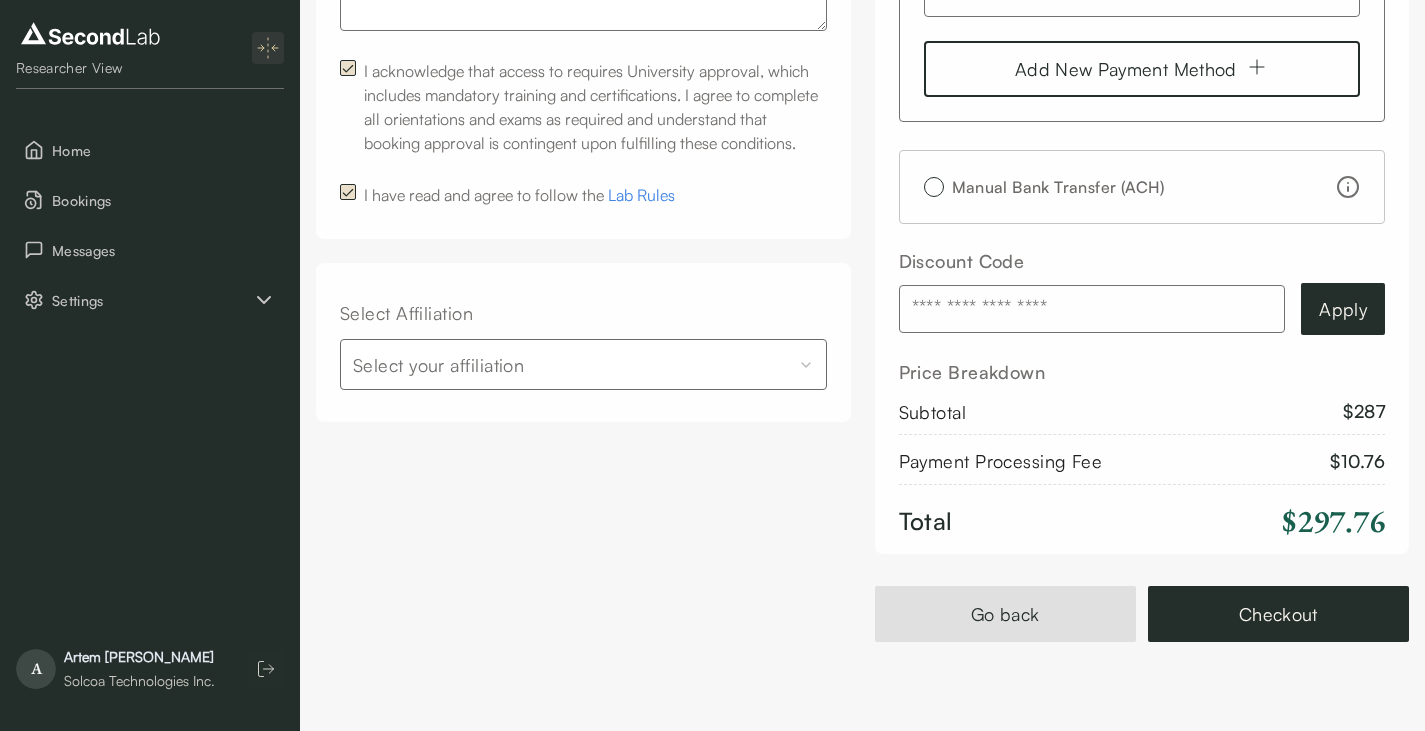 scroll, scrollTop: 448, scrollLeft: 0, axis: vertical 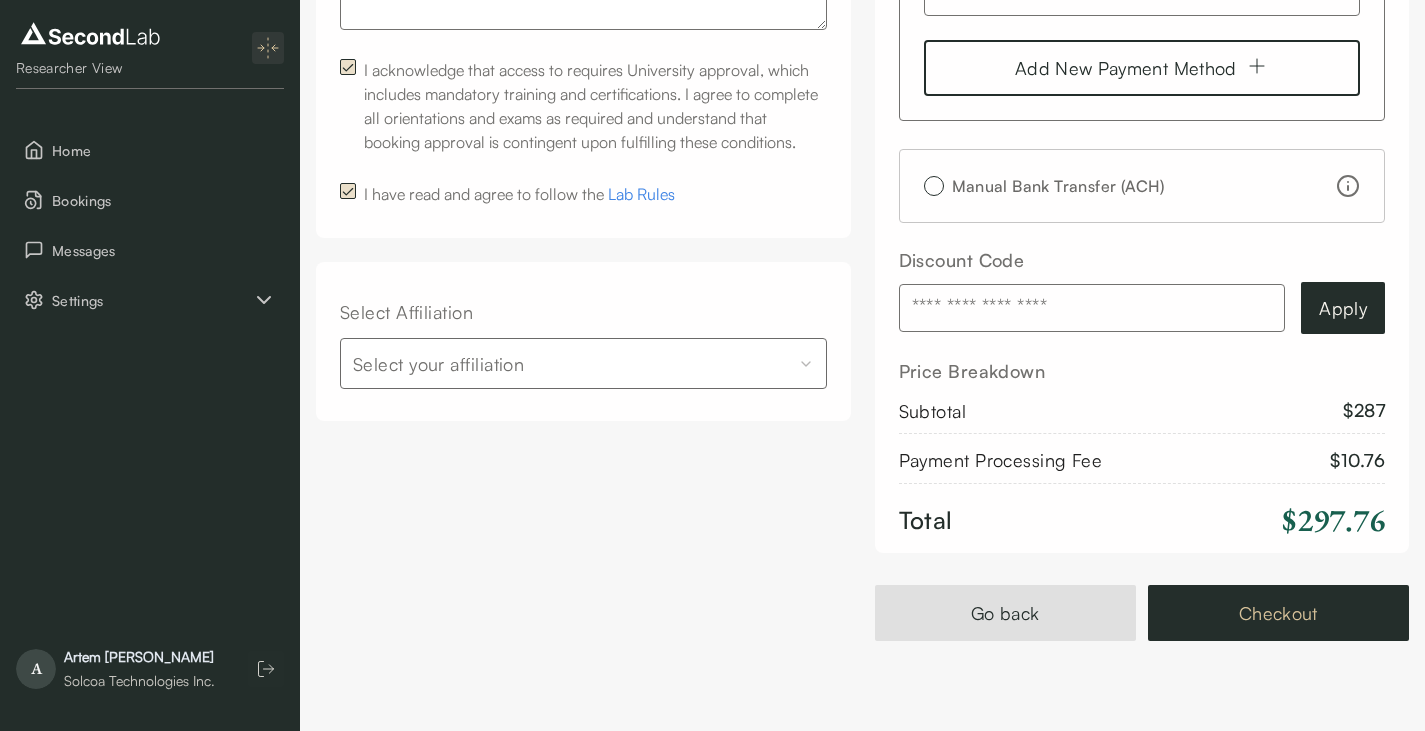 click on "Checkout" at bounding box center [1278, 613] 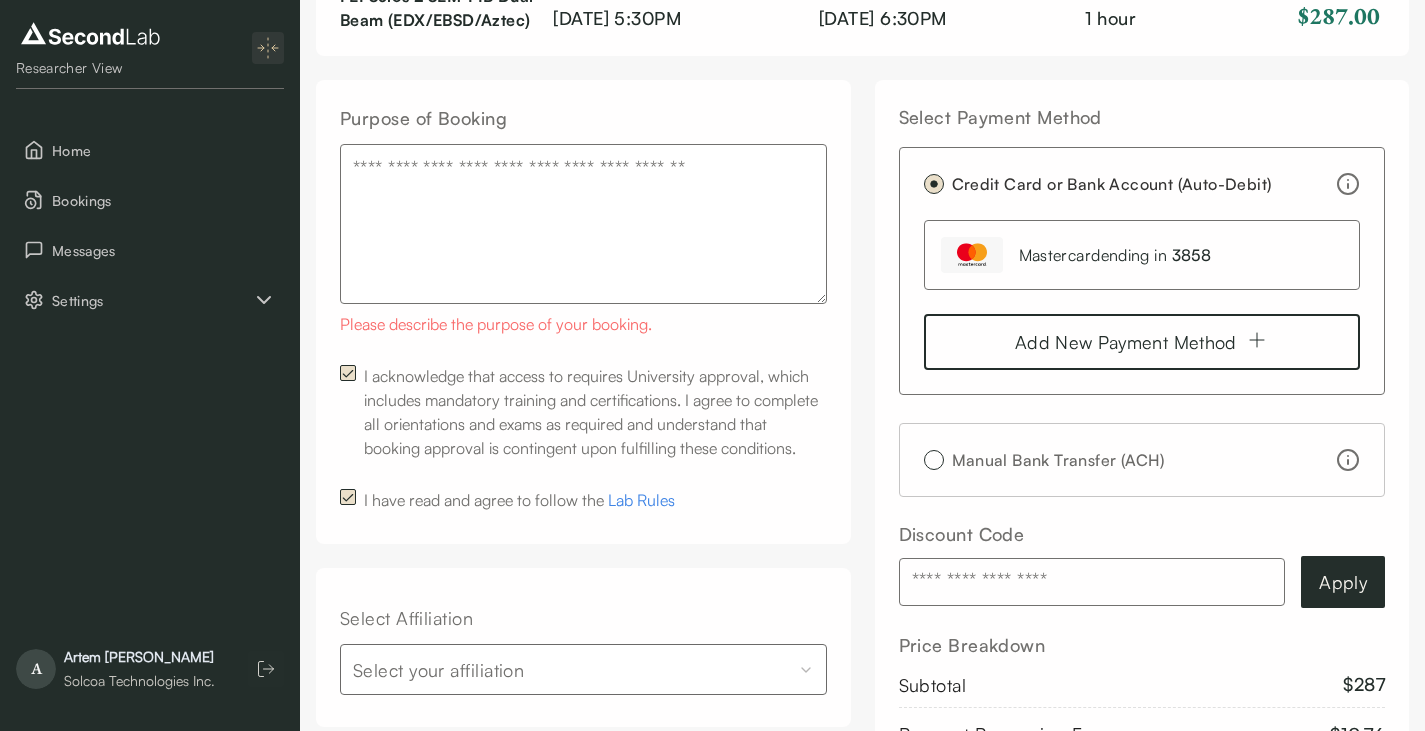 scroll, scrollTop: 173, scrollLeft: 0, axis: vertical 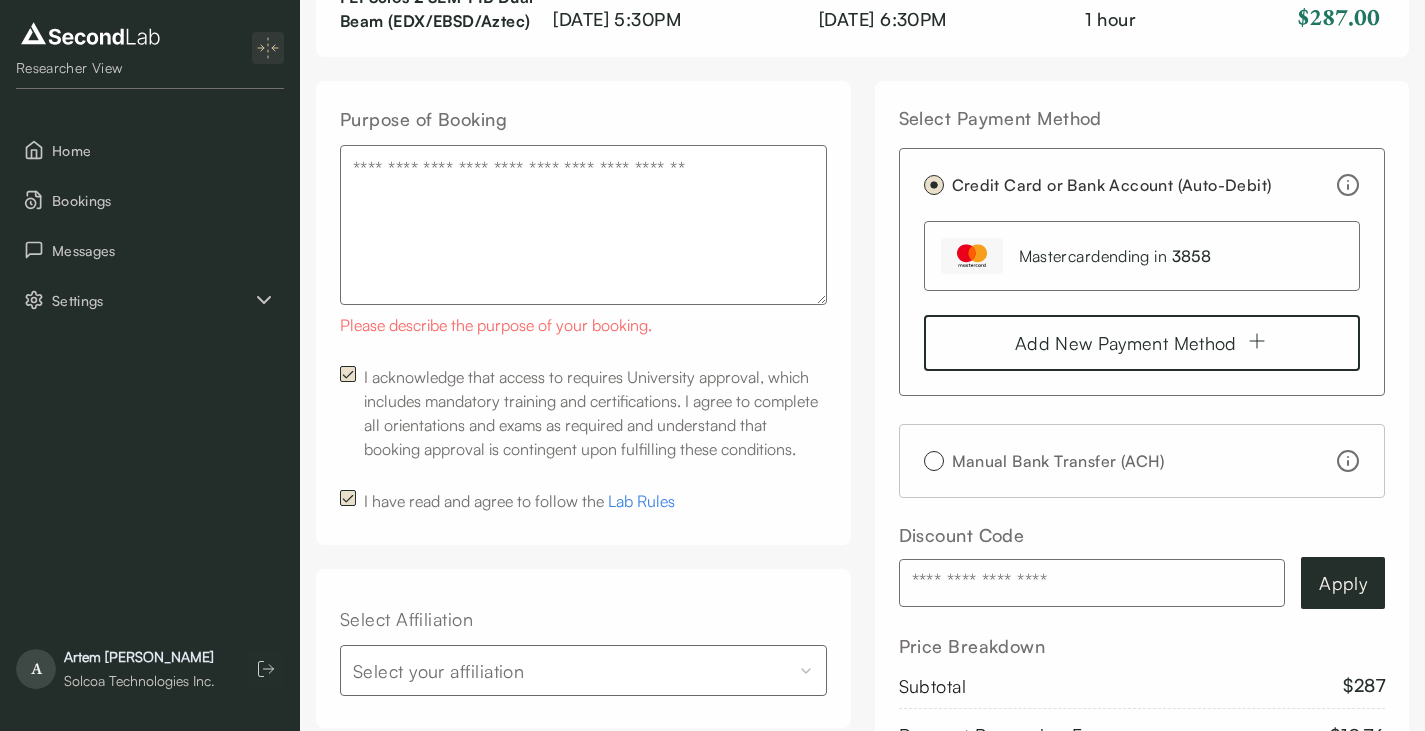 click on "Purpose of Booking" at bounding box center (583, 225) 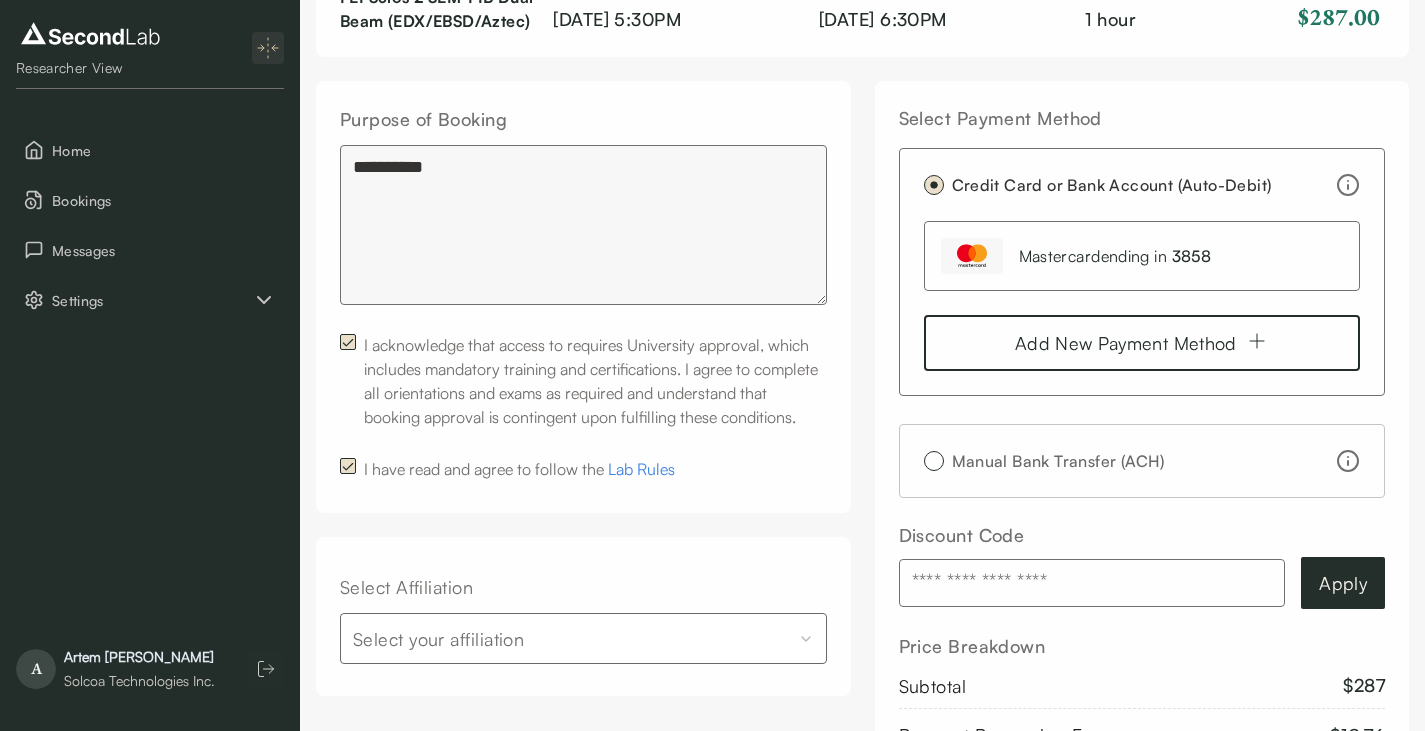 scroll, scrollTop: 501, scrollLeft: 0, axis: vertical 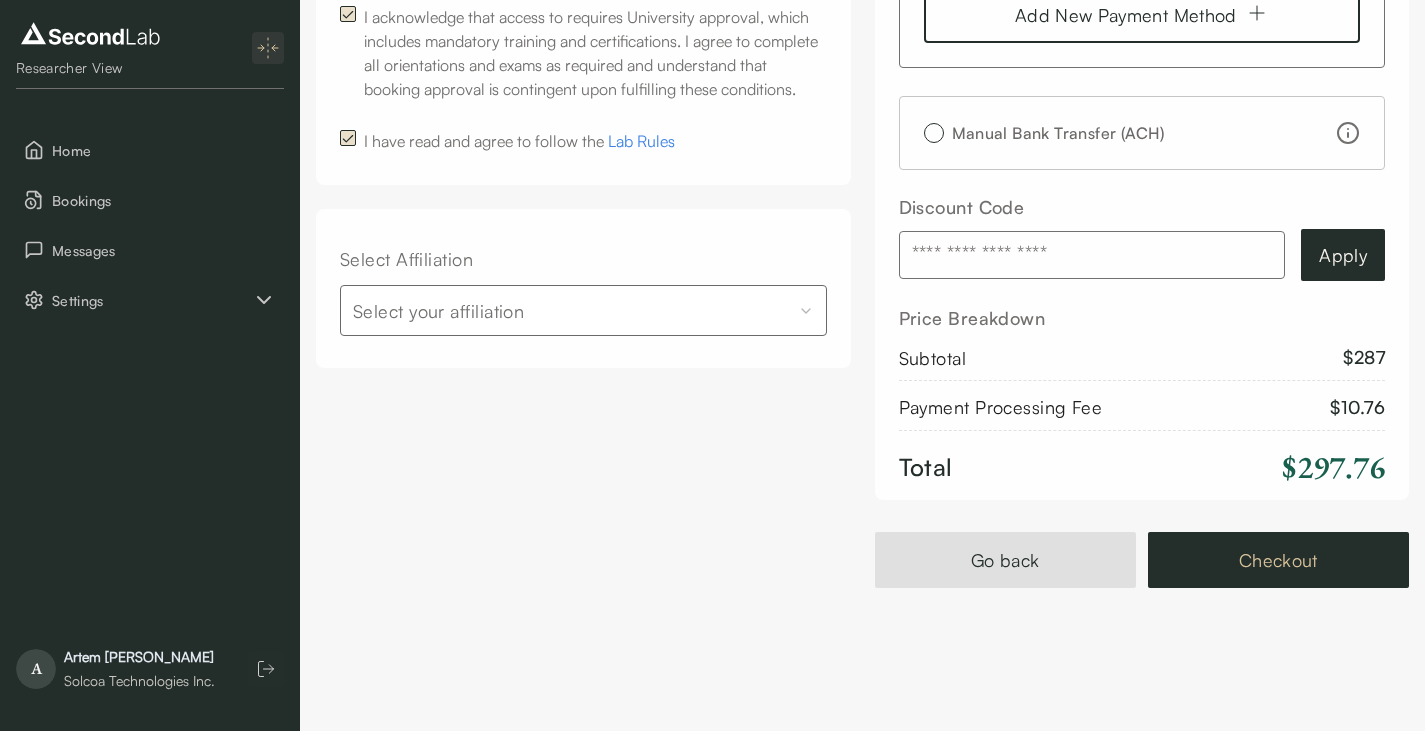 type on "**********" 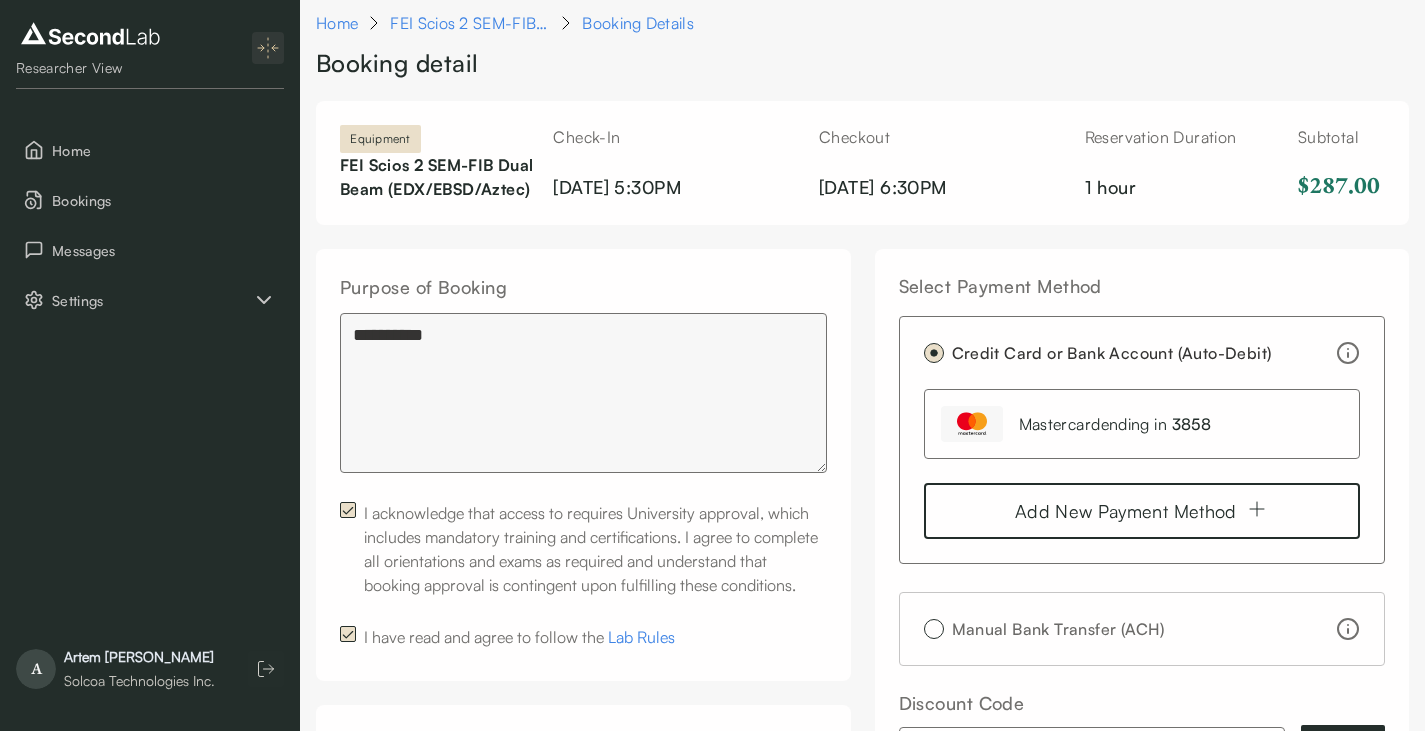 scroll, scrollTop: 501, scrollLeft: 0, axis: vertical 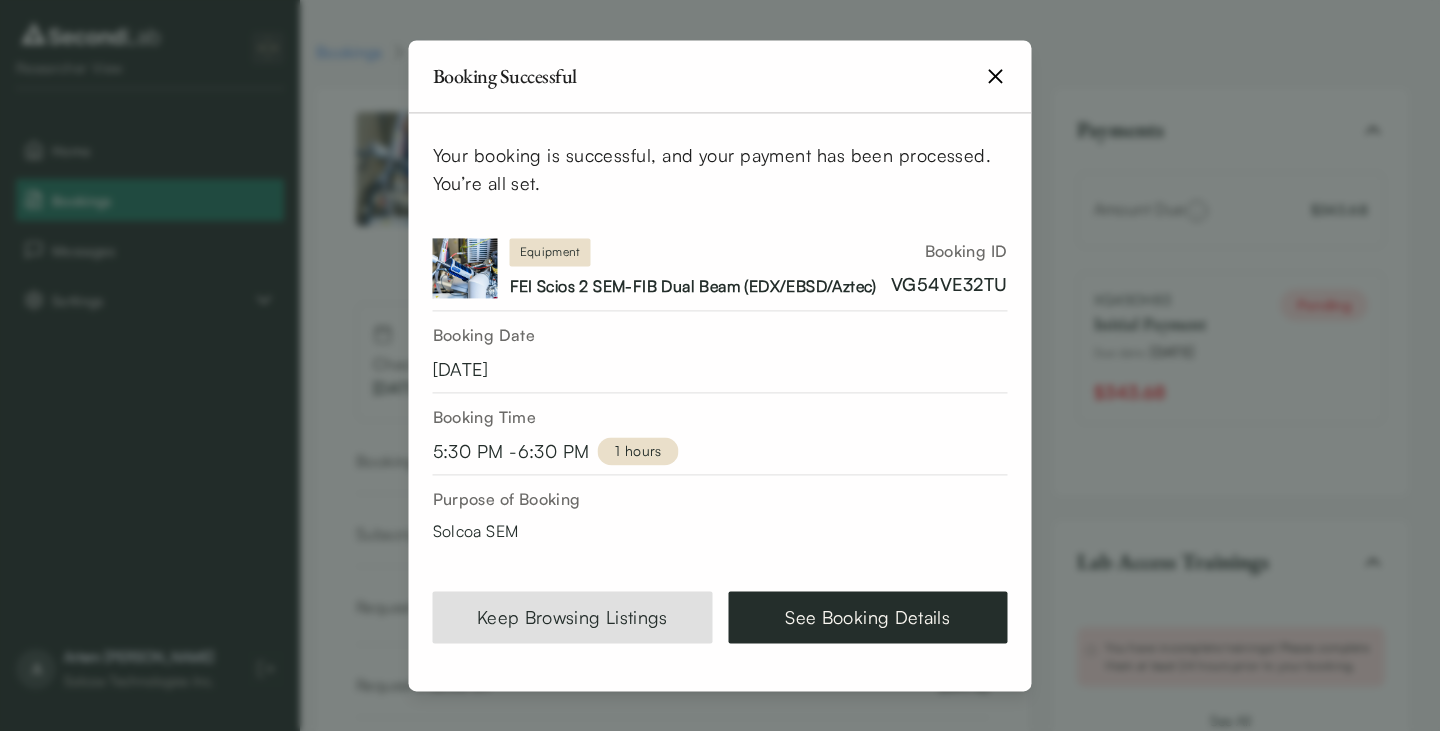 click on "FEI Scios 2 SEM-FIB Dual Beam (EDX/EBSD/Aztec)" at bounding box center [693, 287] 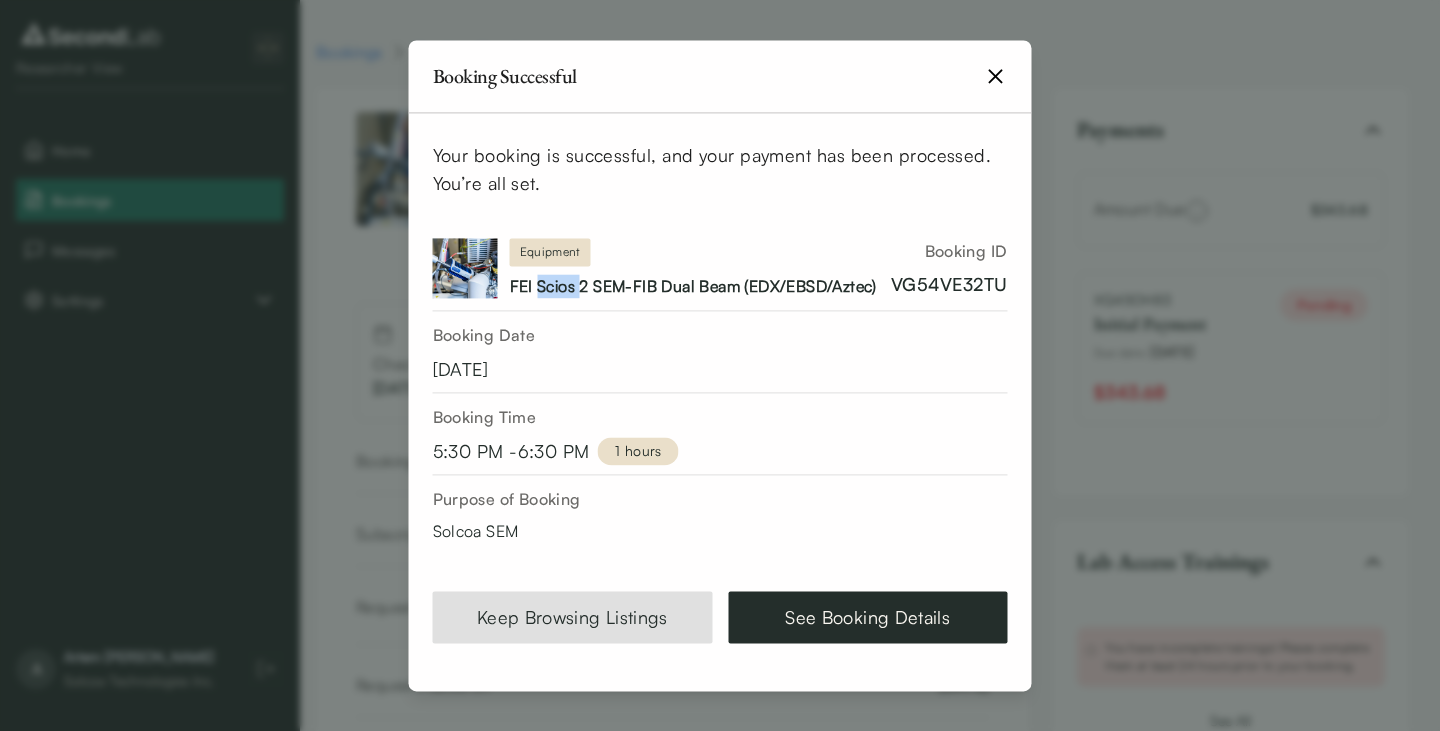 click on "FEI Scios 2 SEM-FIB Dual Beam (EDX/EBSD/Aztec)" at bounding box center (693, 287) 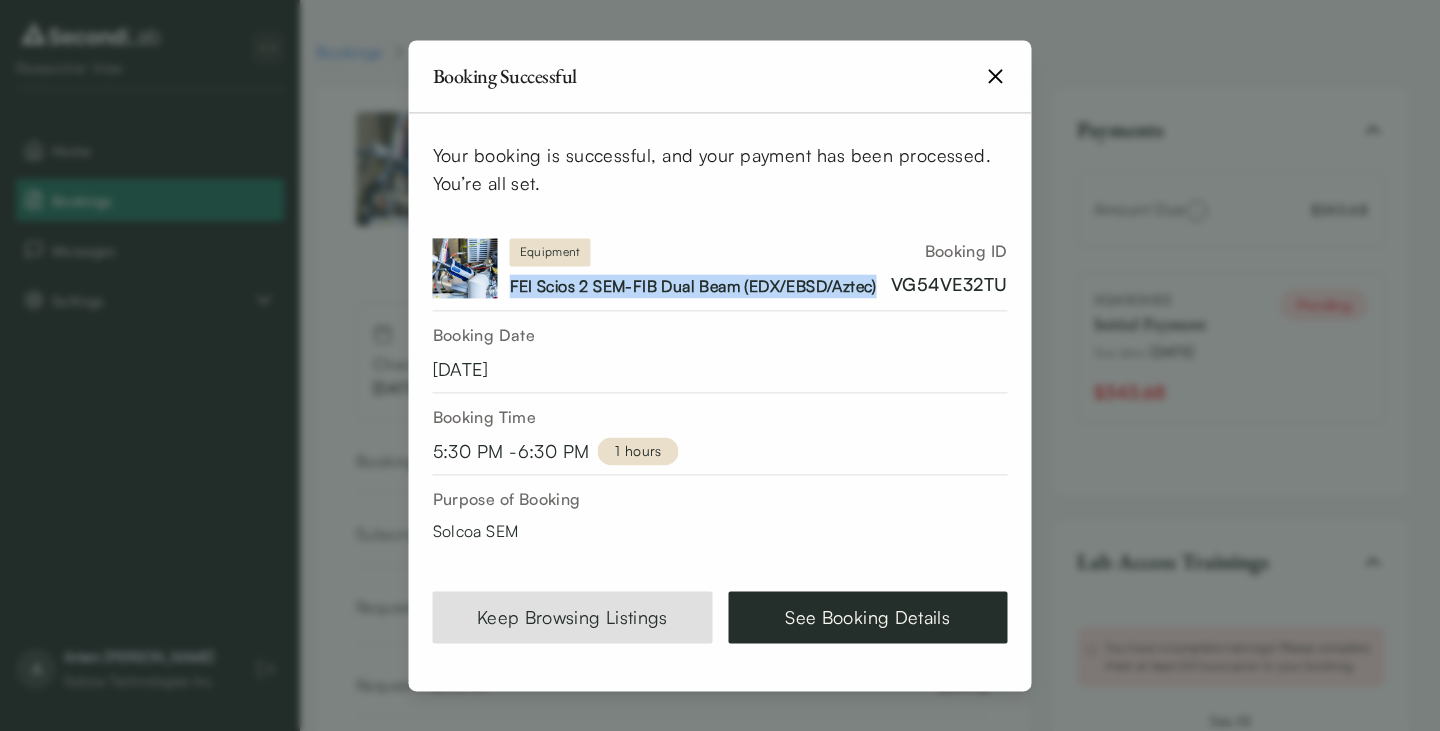 click on "FEI Scios 2 SEM-FIB Dual Beam (EDX/EBSD/Aztec)" at bounding box center (693, 287) 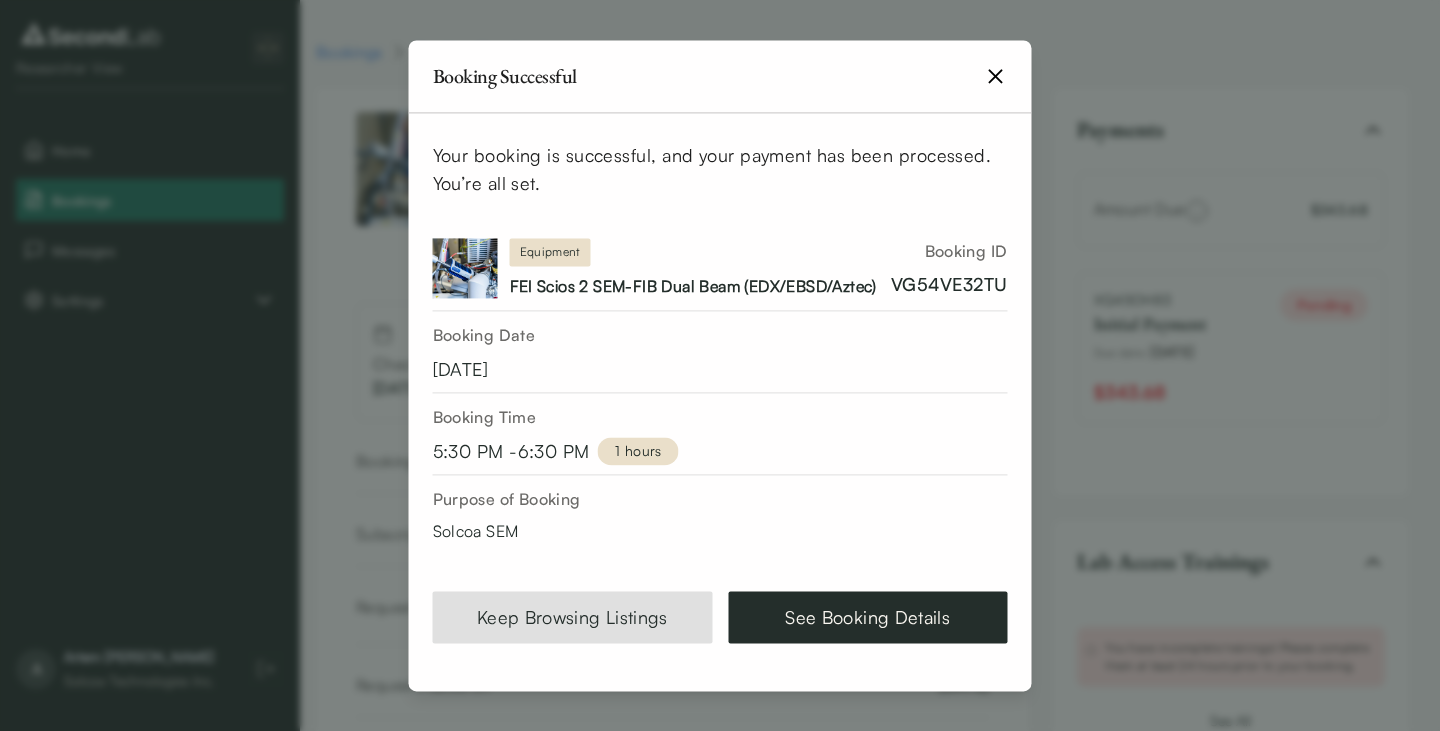 click 